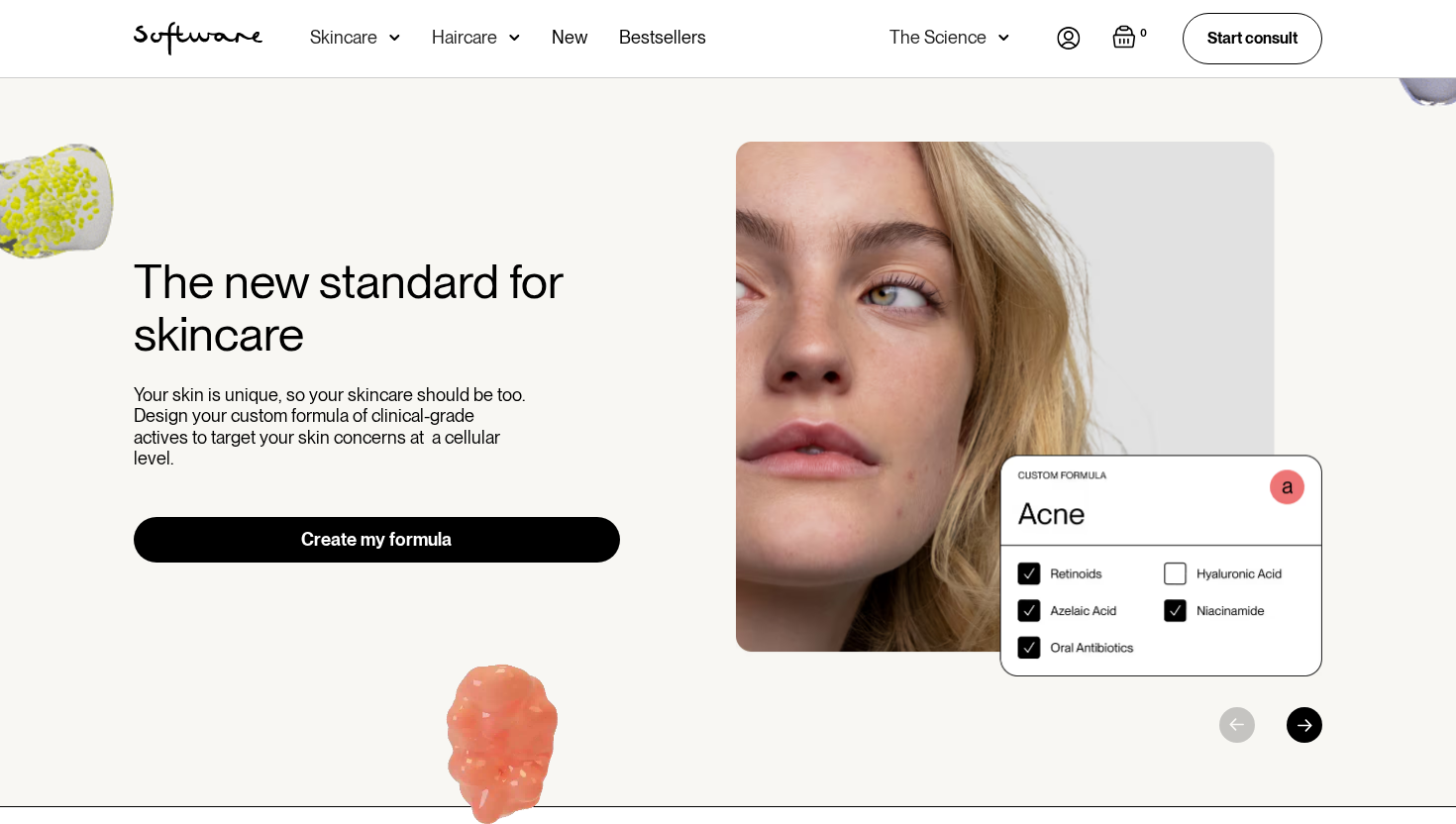 scroll, scrollTop: 0, scrollLeft: 0, axis: both 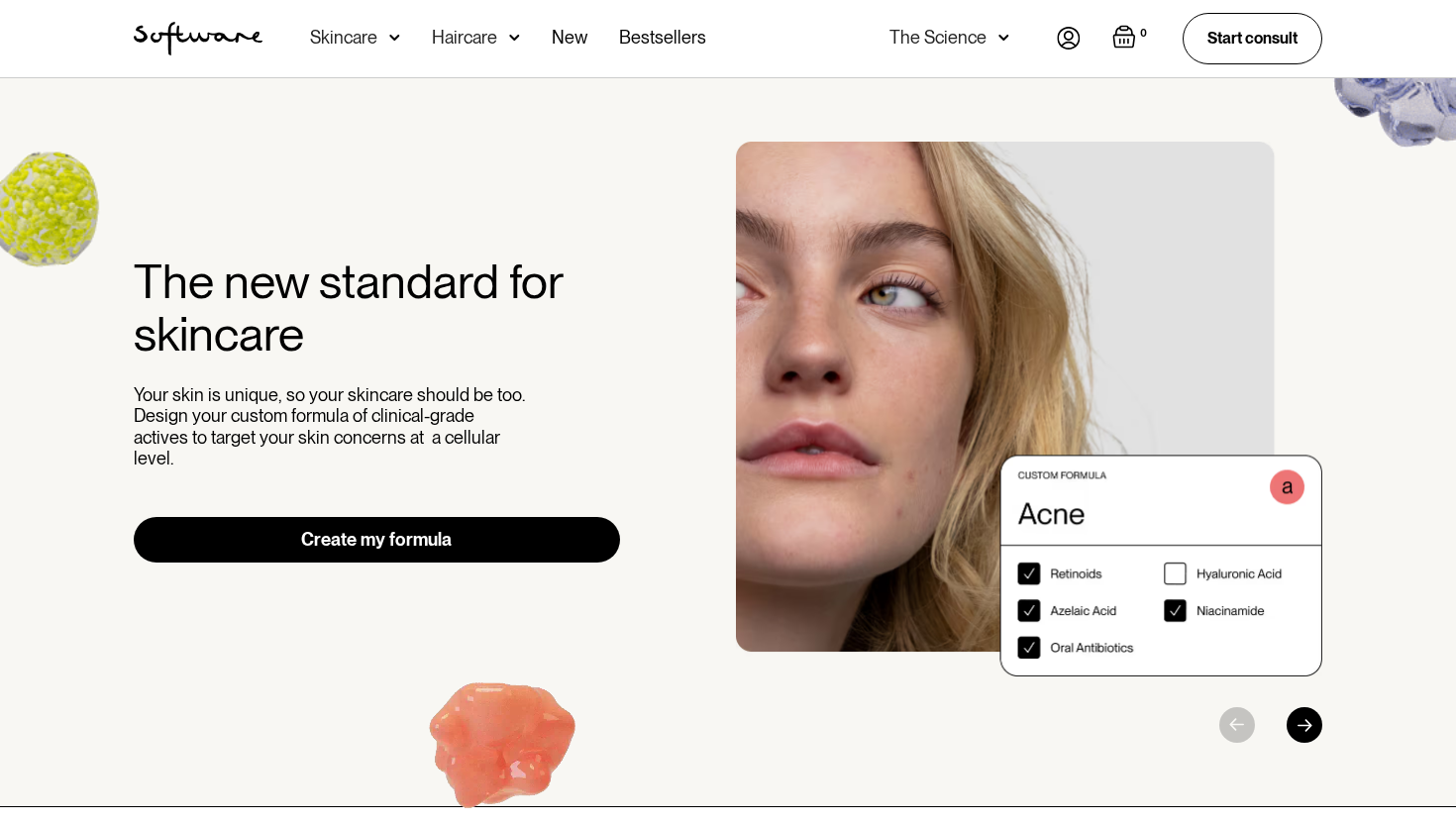 click at bounding box center [1069, 38] 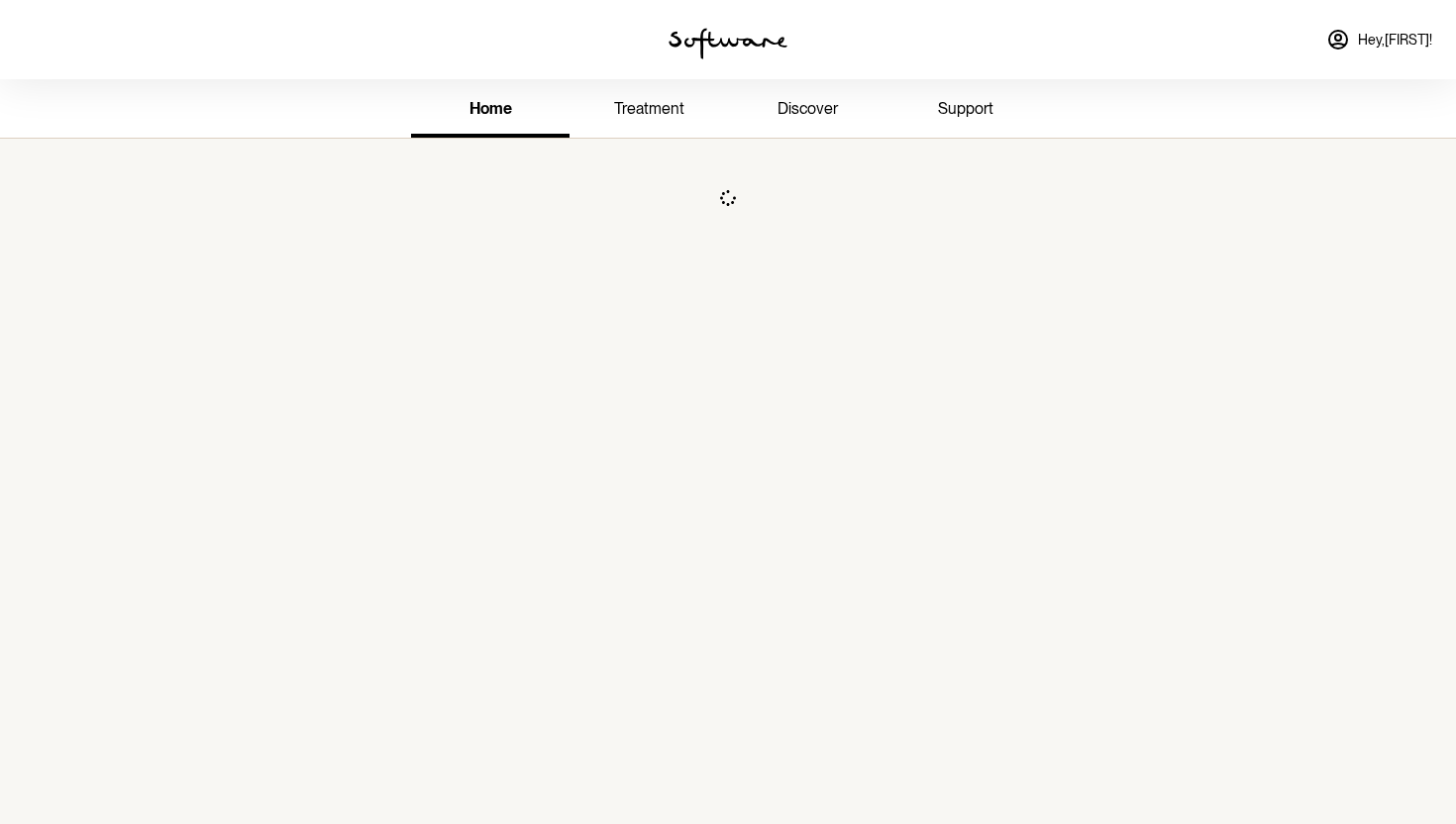 scroll, scrollTop: 0, scrollLeft: 0, axis: both 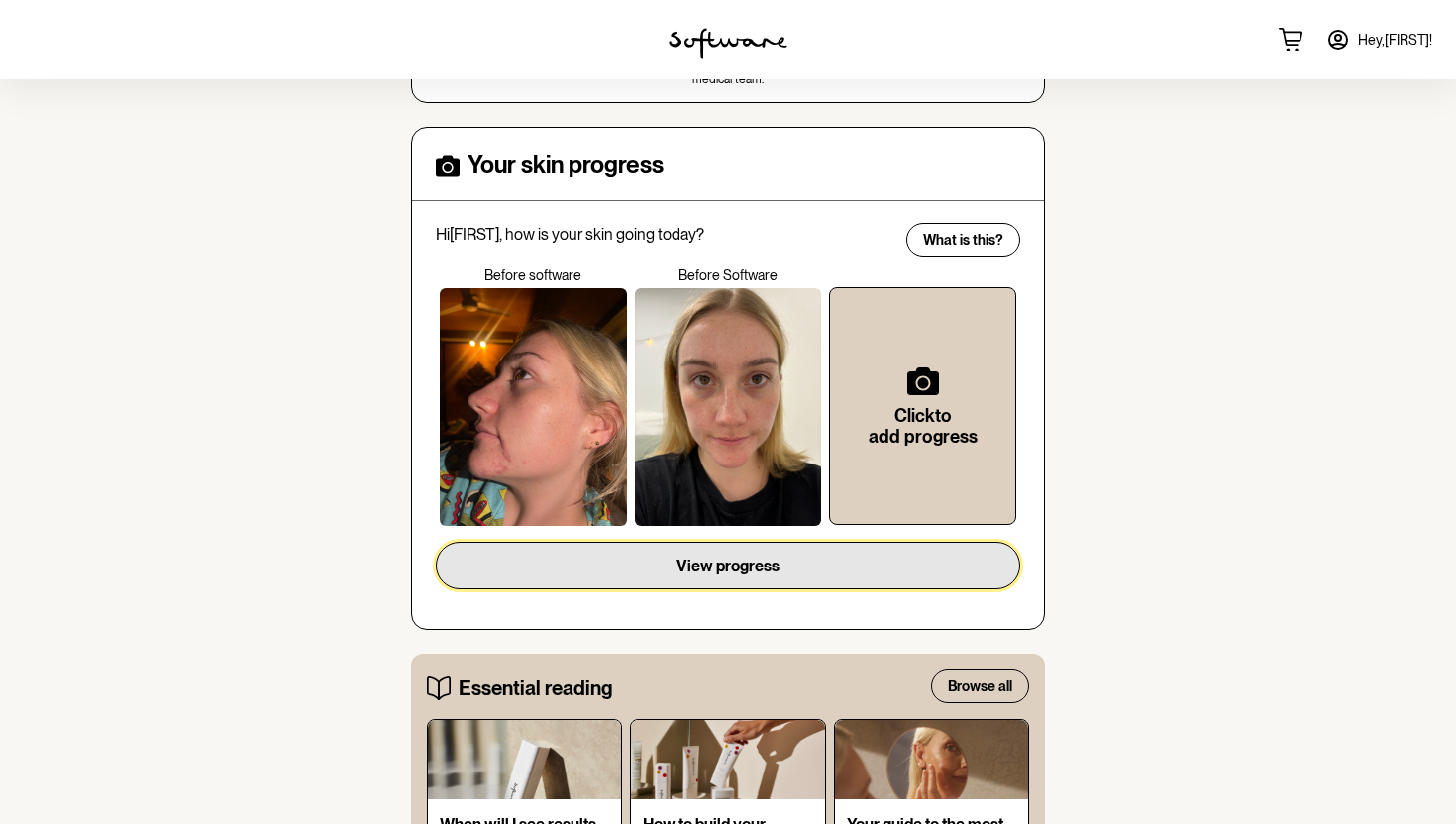 click on "View progress" at bounding box center [728, 566] 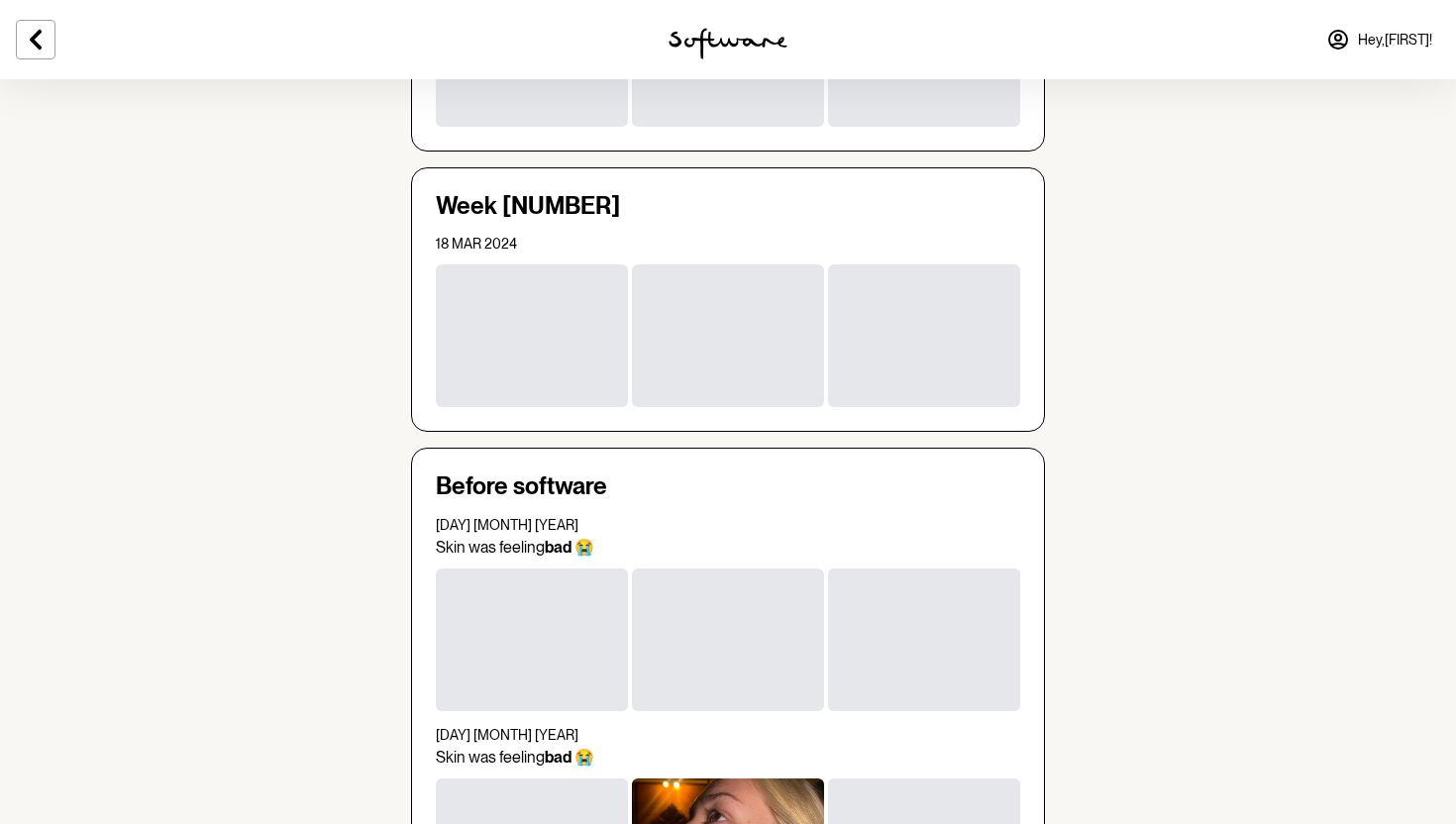 scroll, scrollTop: 1020, scrollLeft: 0, axis: vertical 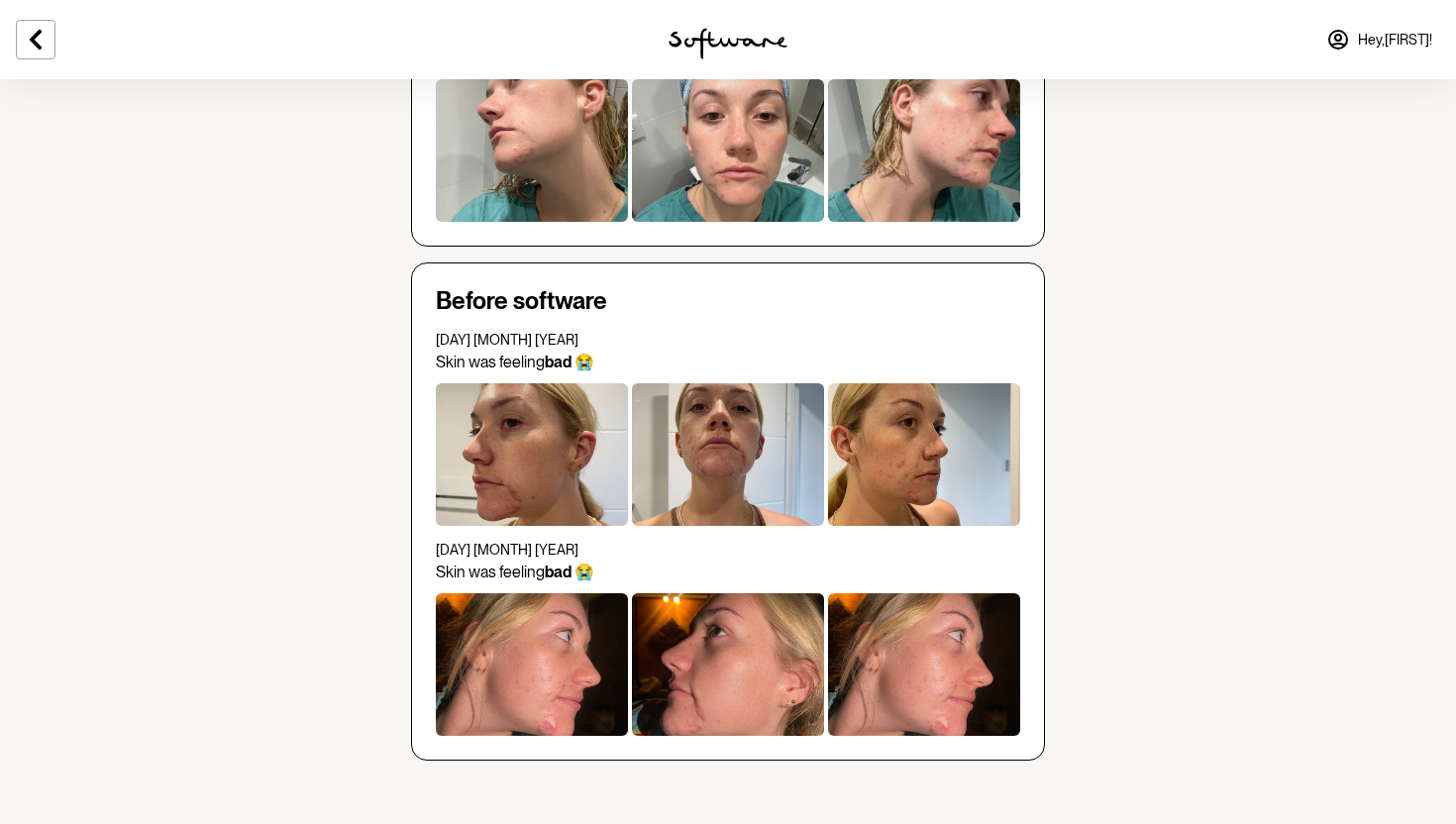 click at bounding box center [728, 455] 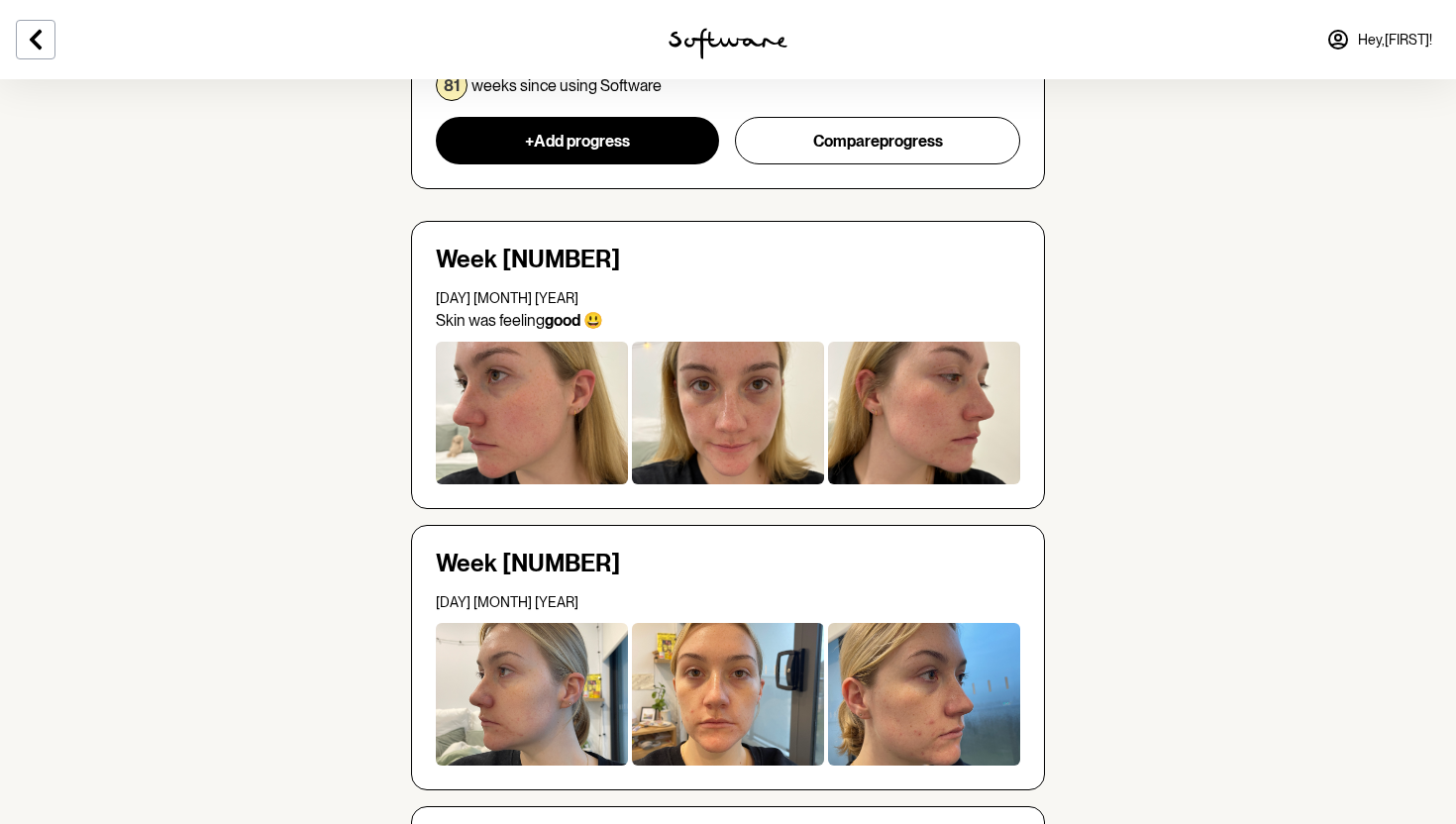scroll, scrollTop: 191, scrollLeft: 0, axis: vertical 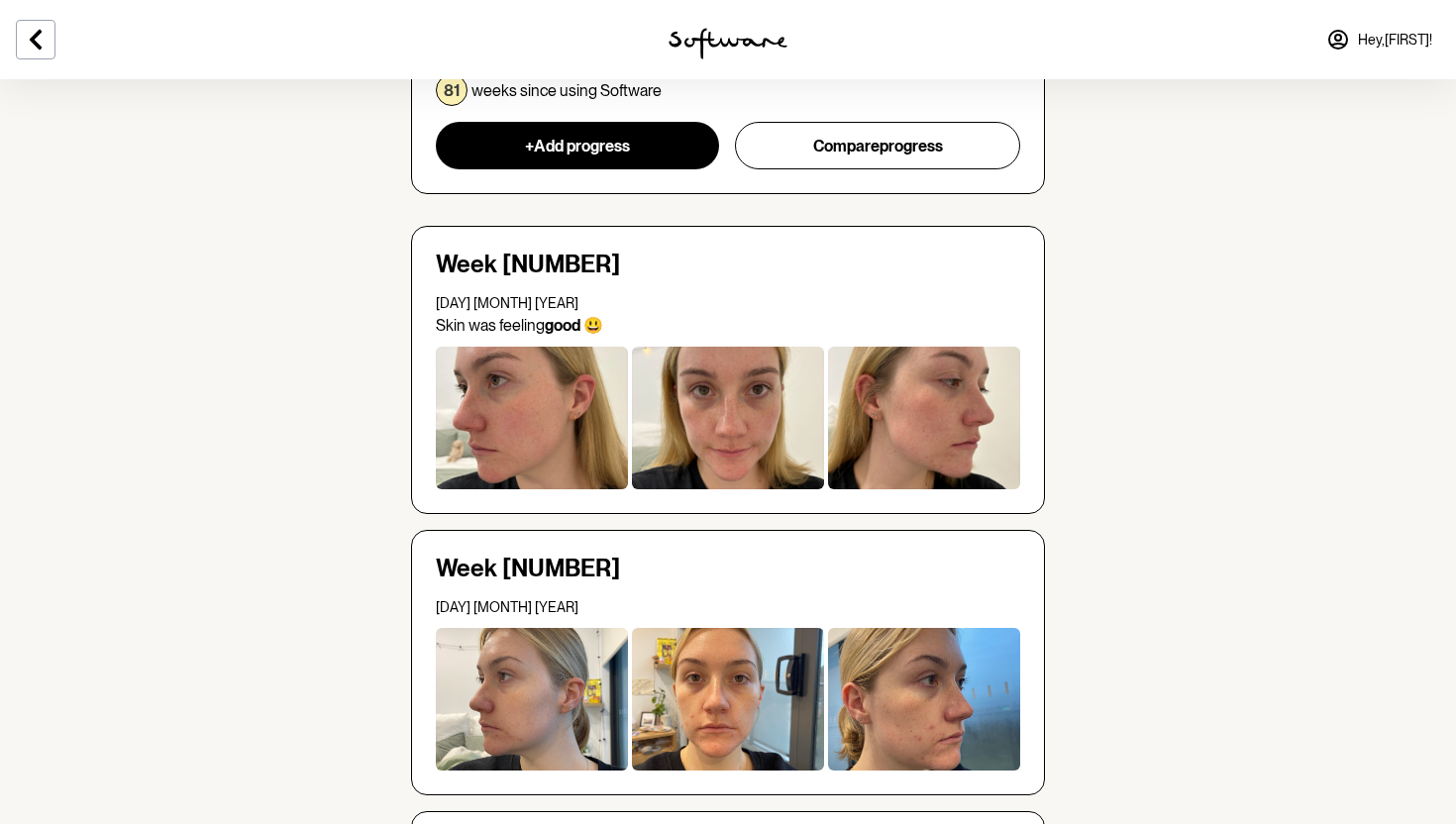 click at bounding box center (924, 418) 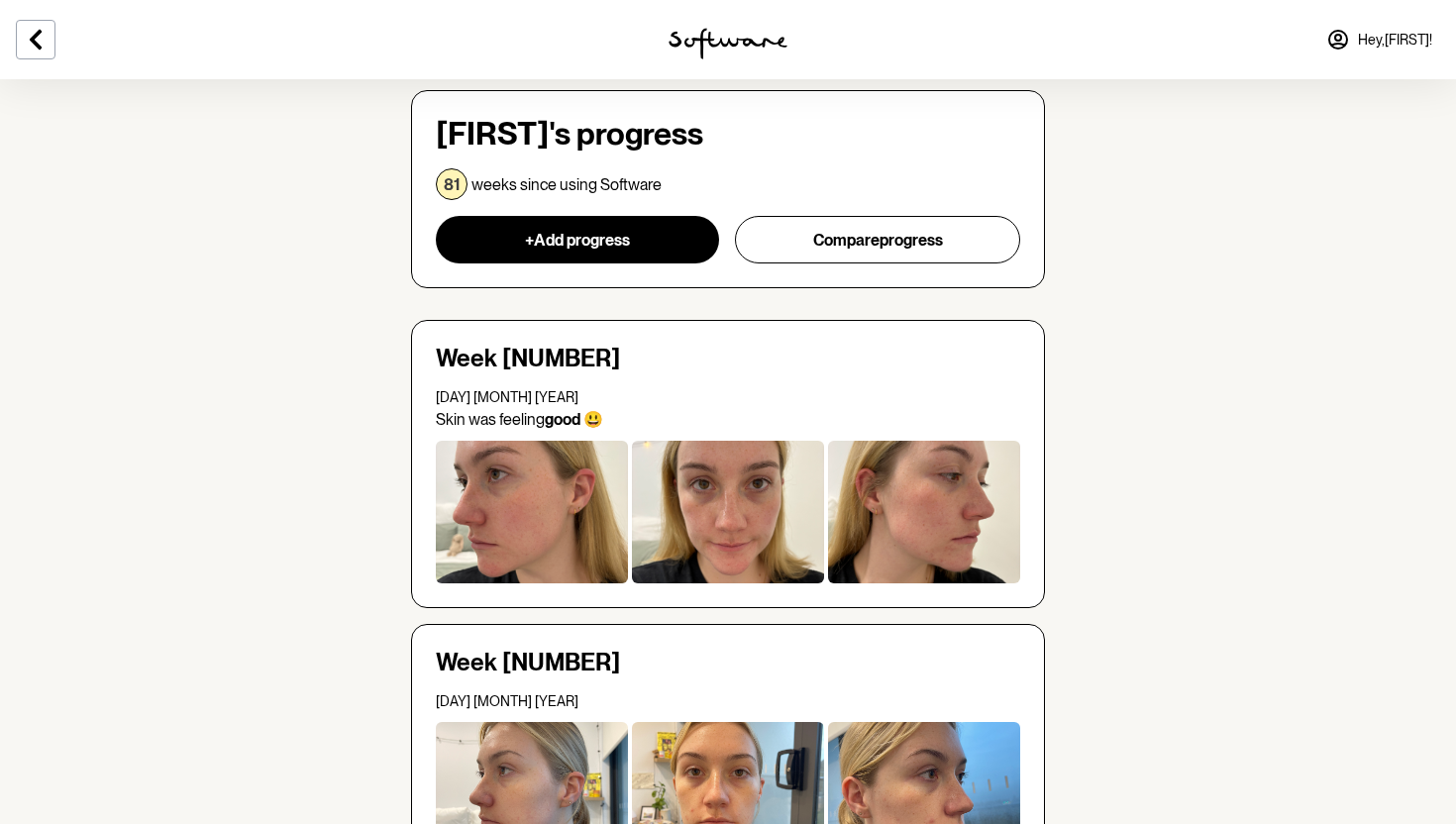 scroll, scrollTop: 96, scrollLeft: 0, axis: vertical 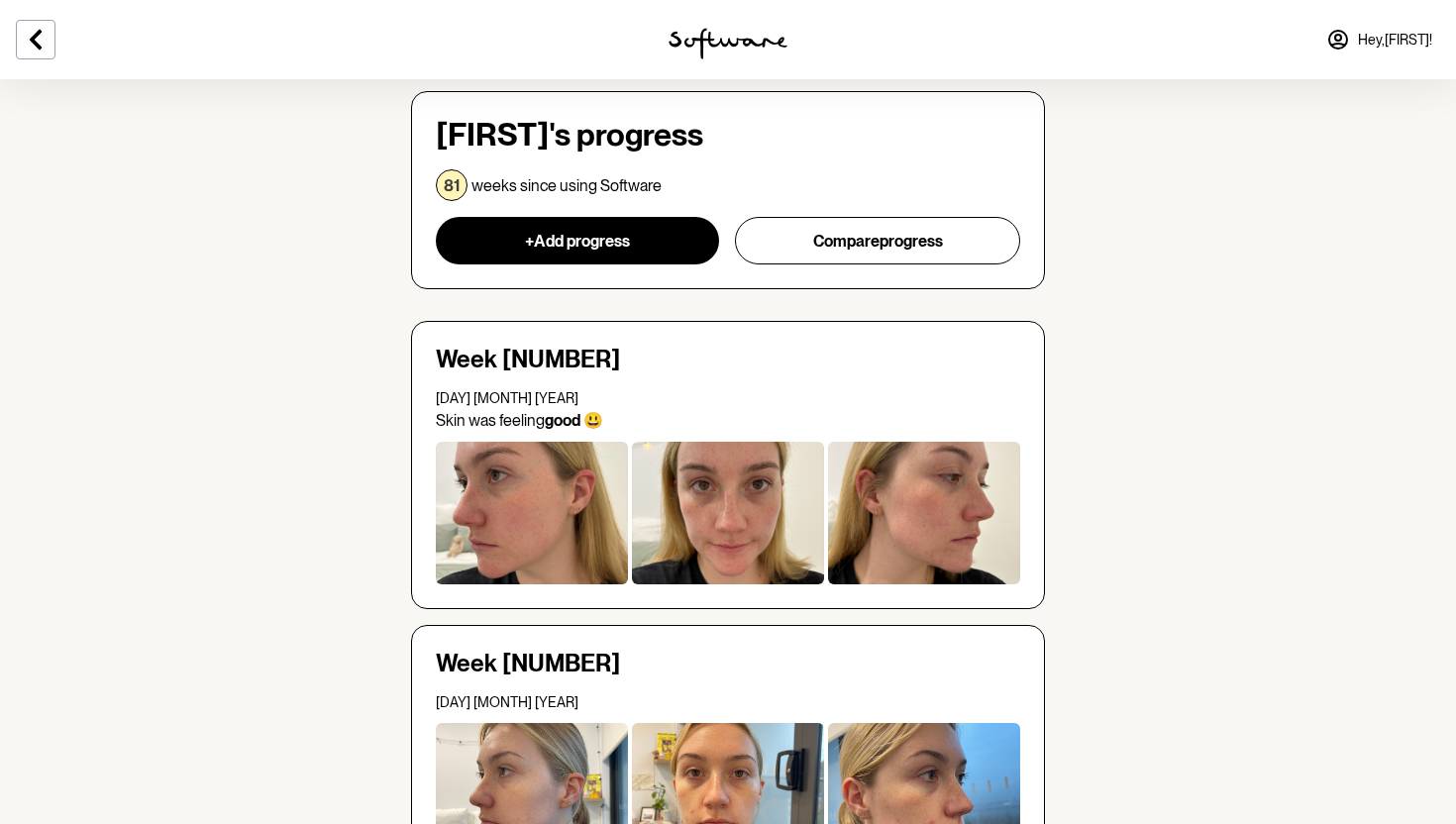 click at bounding box center (728, 513) 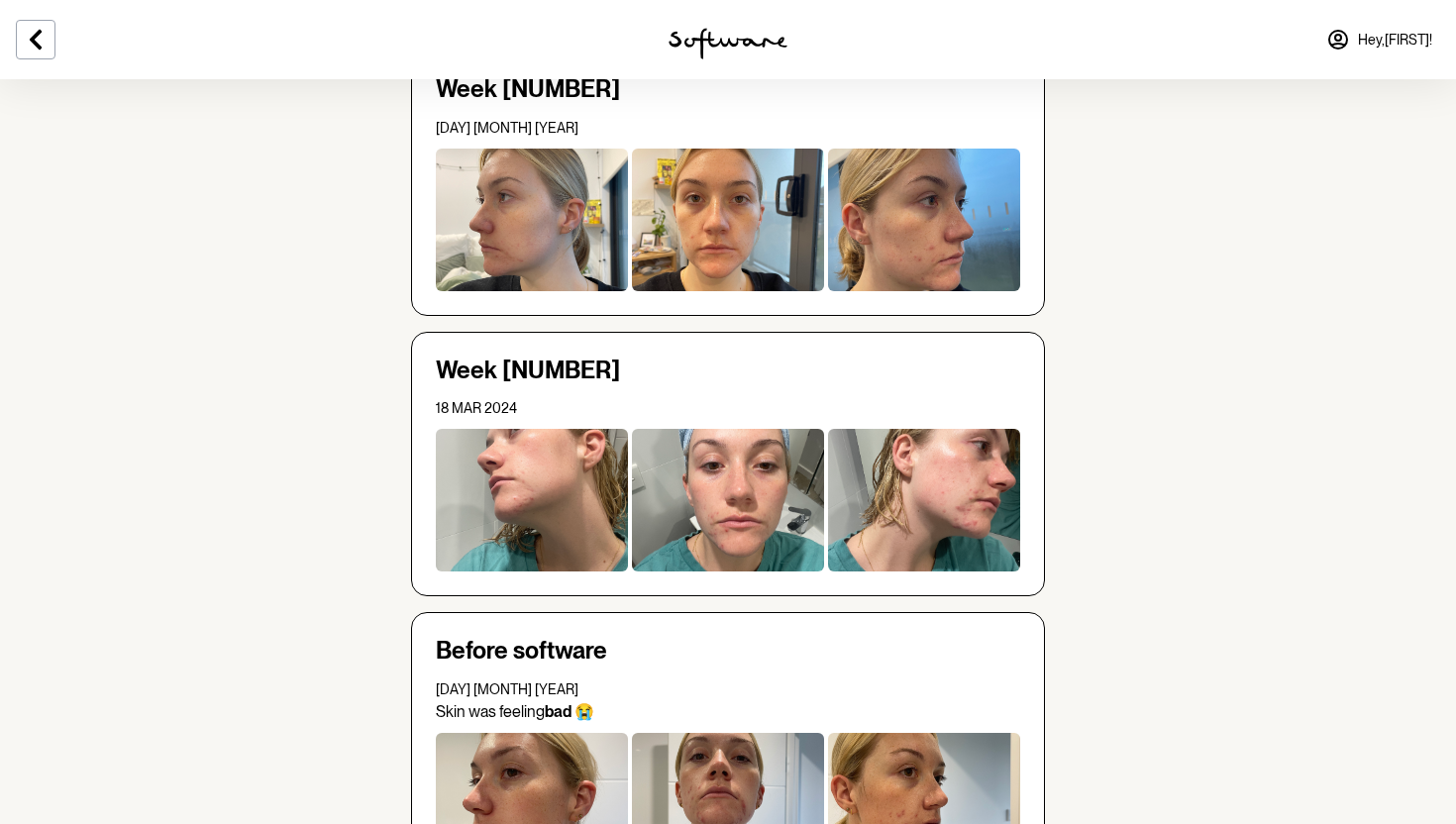 scroll, scrollTop: 0, scrollLeft: 0, axis: both 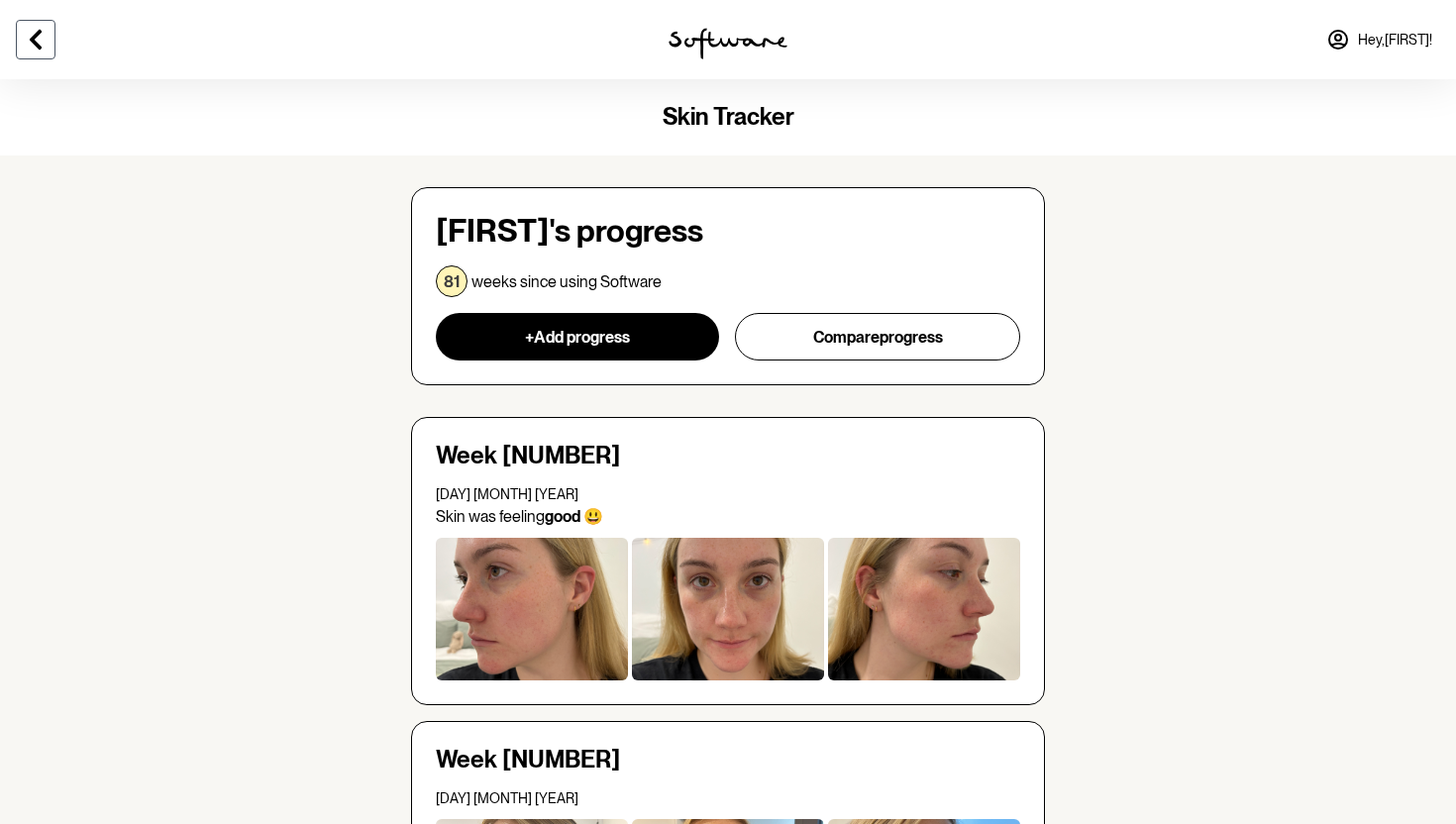 click 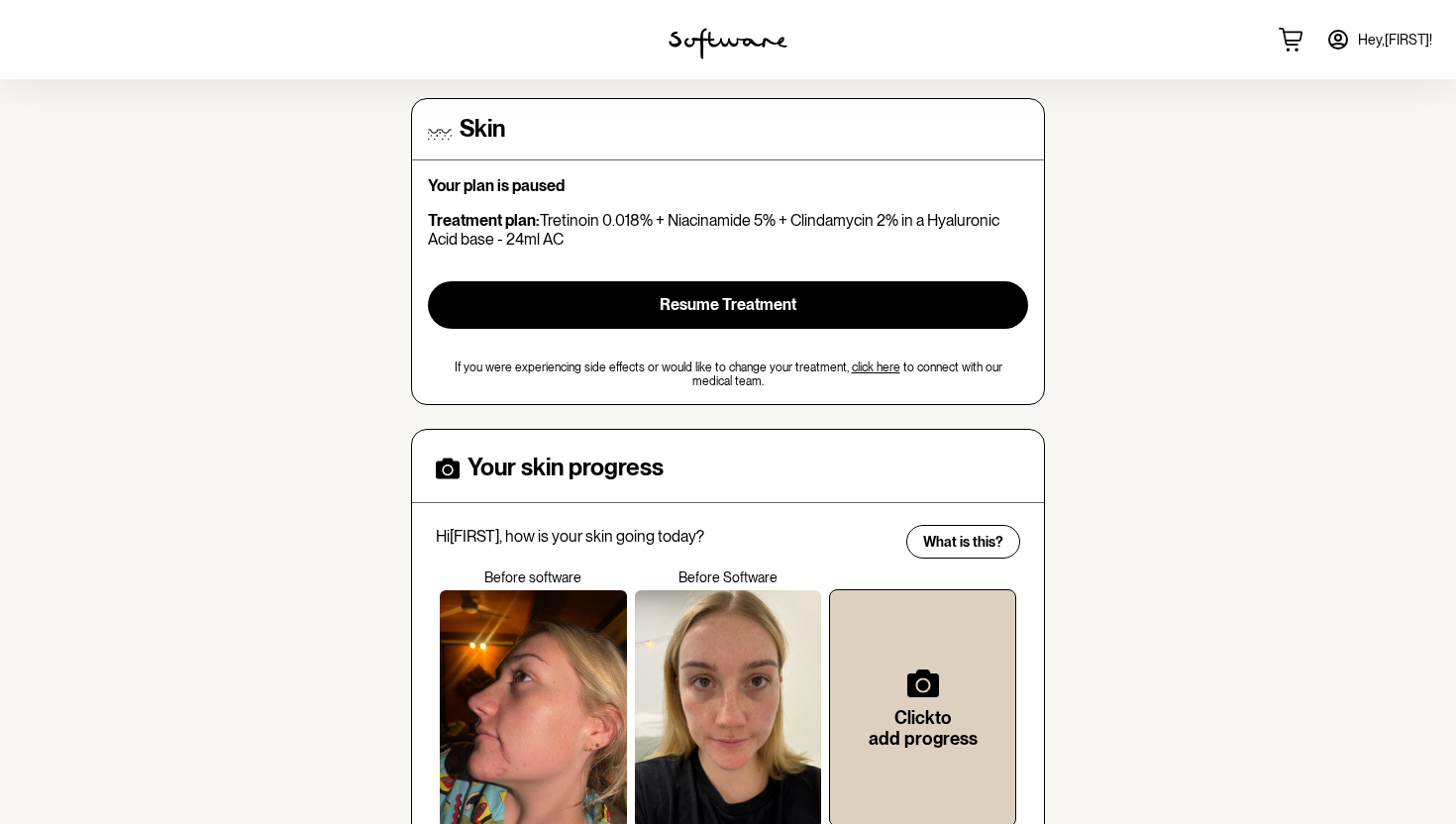 scroll, scrollTop: 0, scrollLeft: 0, axis: both 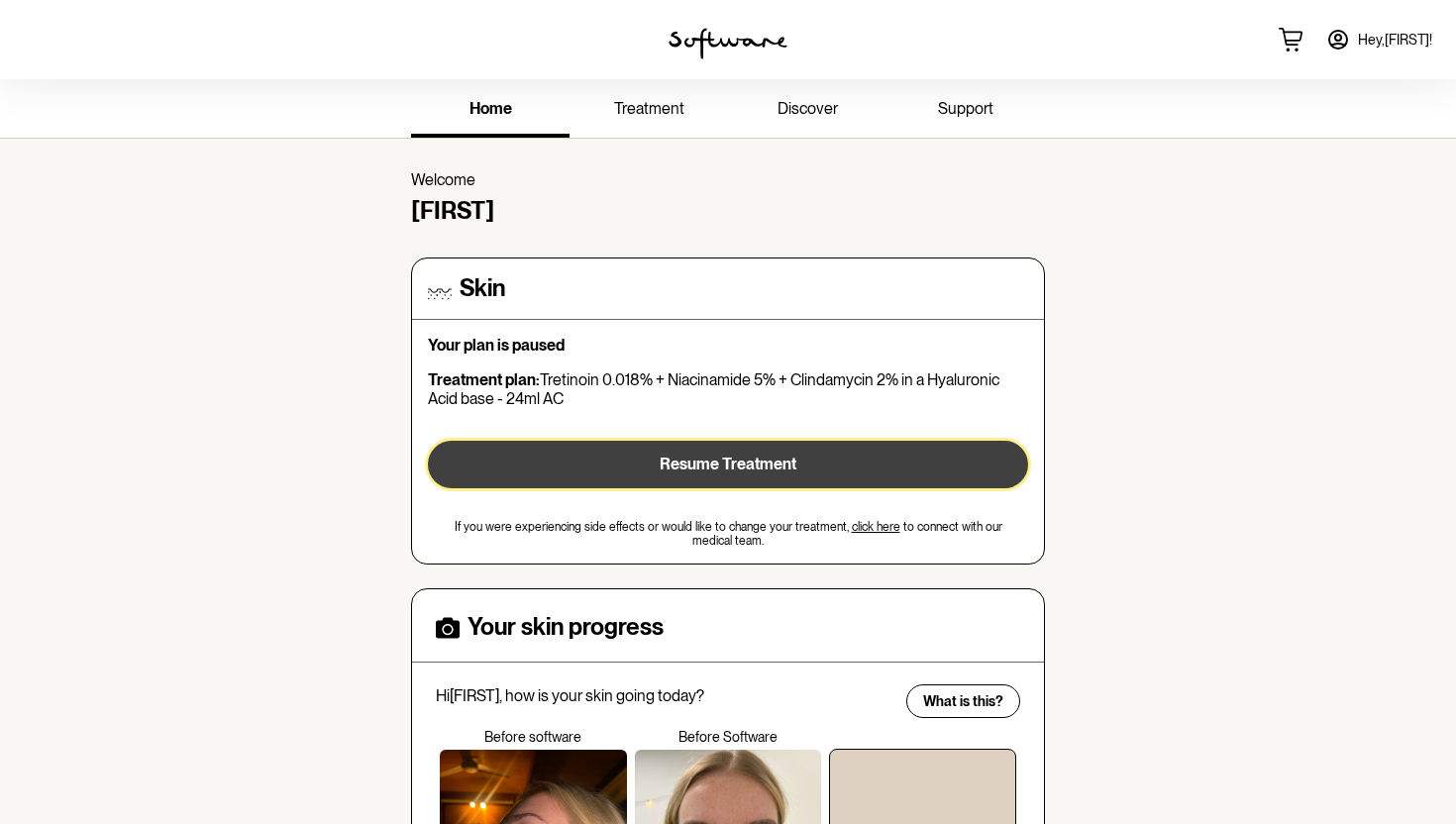 click on "Resume Treatment" at bounding box center (728, 464) 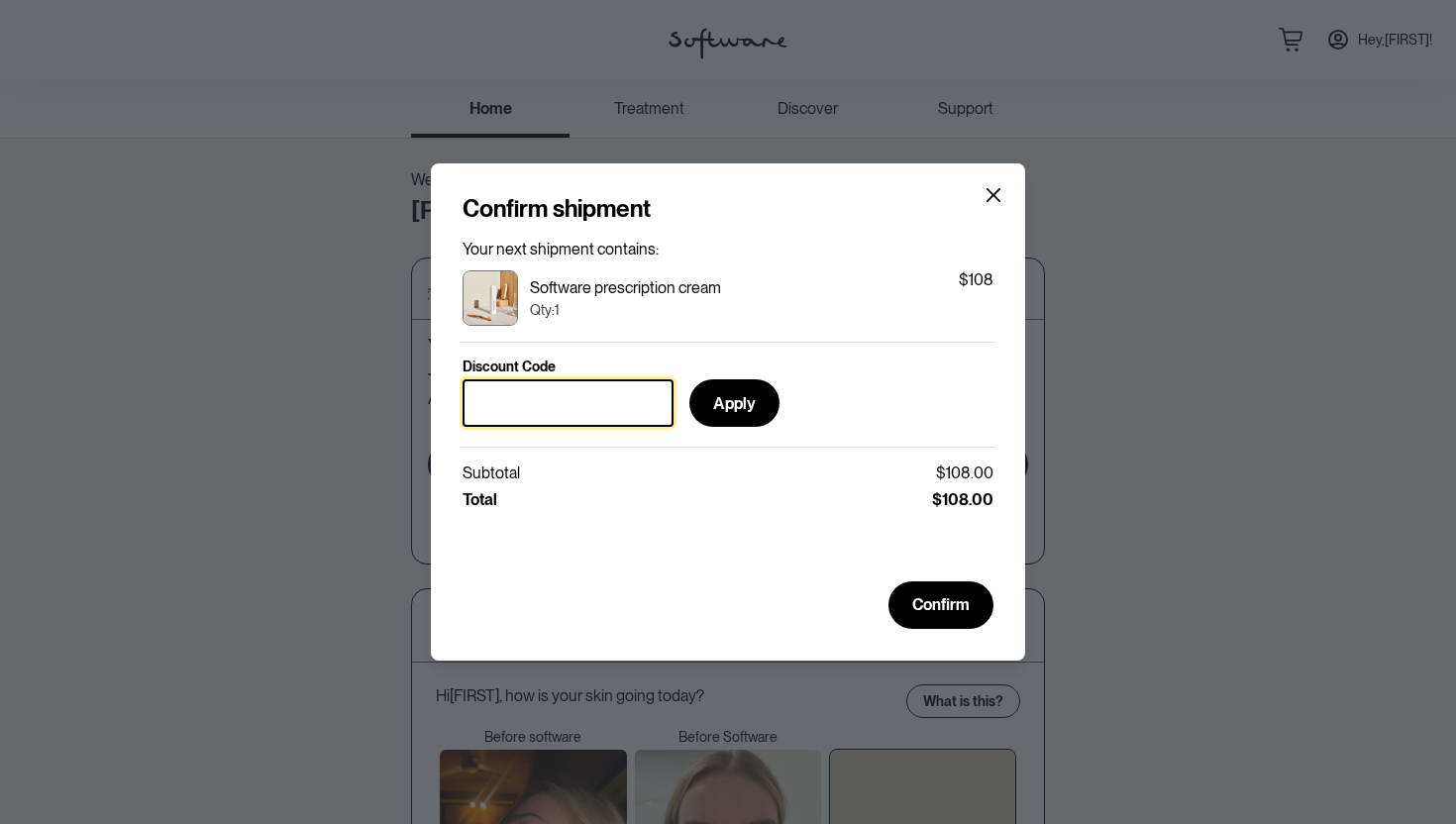 click on "Discount Code" at bounding box center [568, 403] 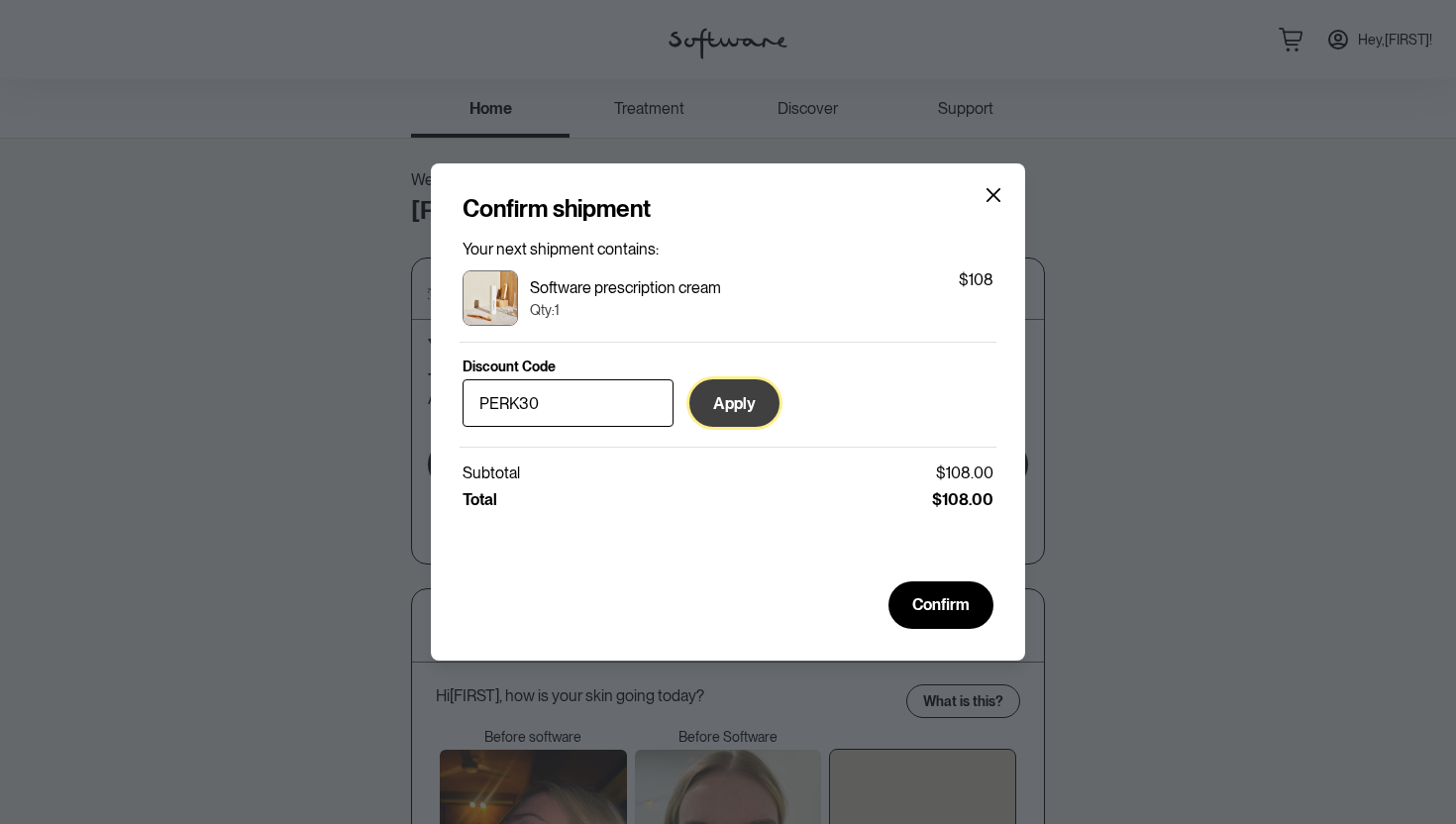 click on "Apply" at bounding box center [734, 403] 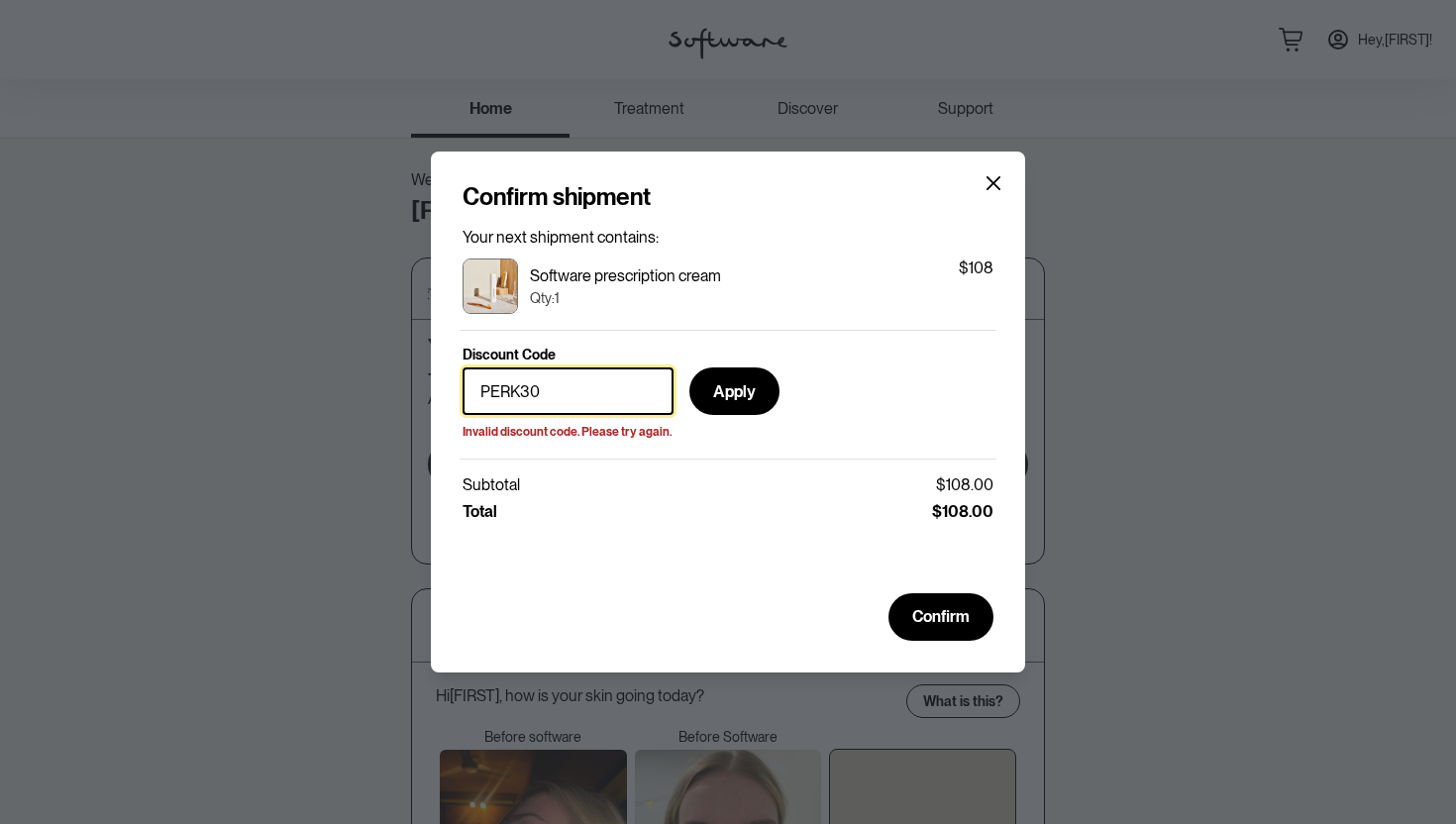 click on "PERK30" at bounding box center [568, 391] 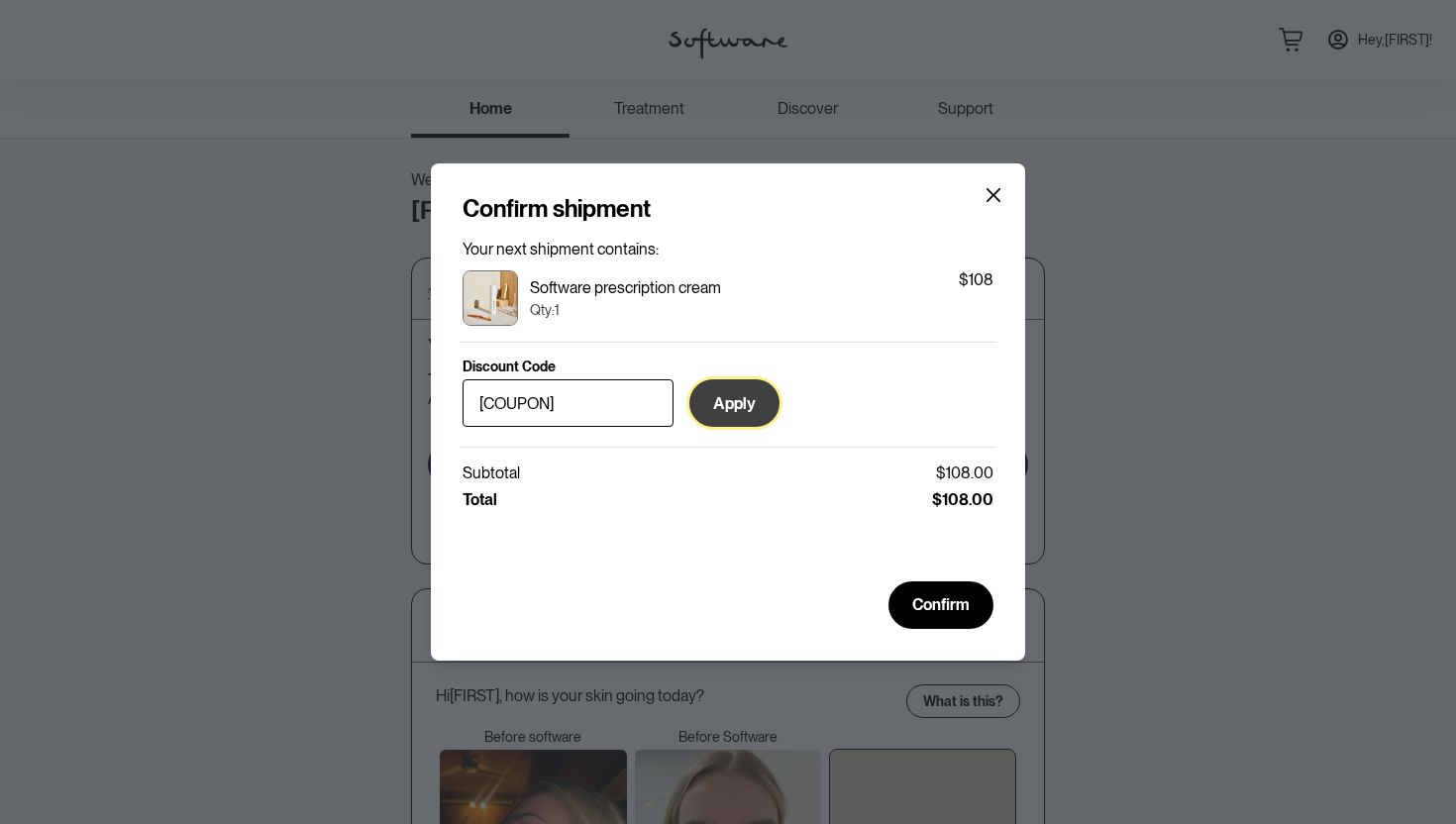 click on "Apply" at bounding box center [734, 403] 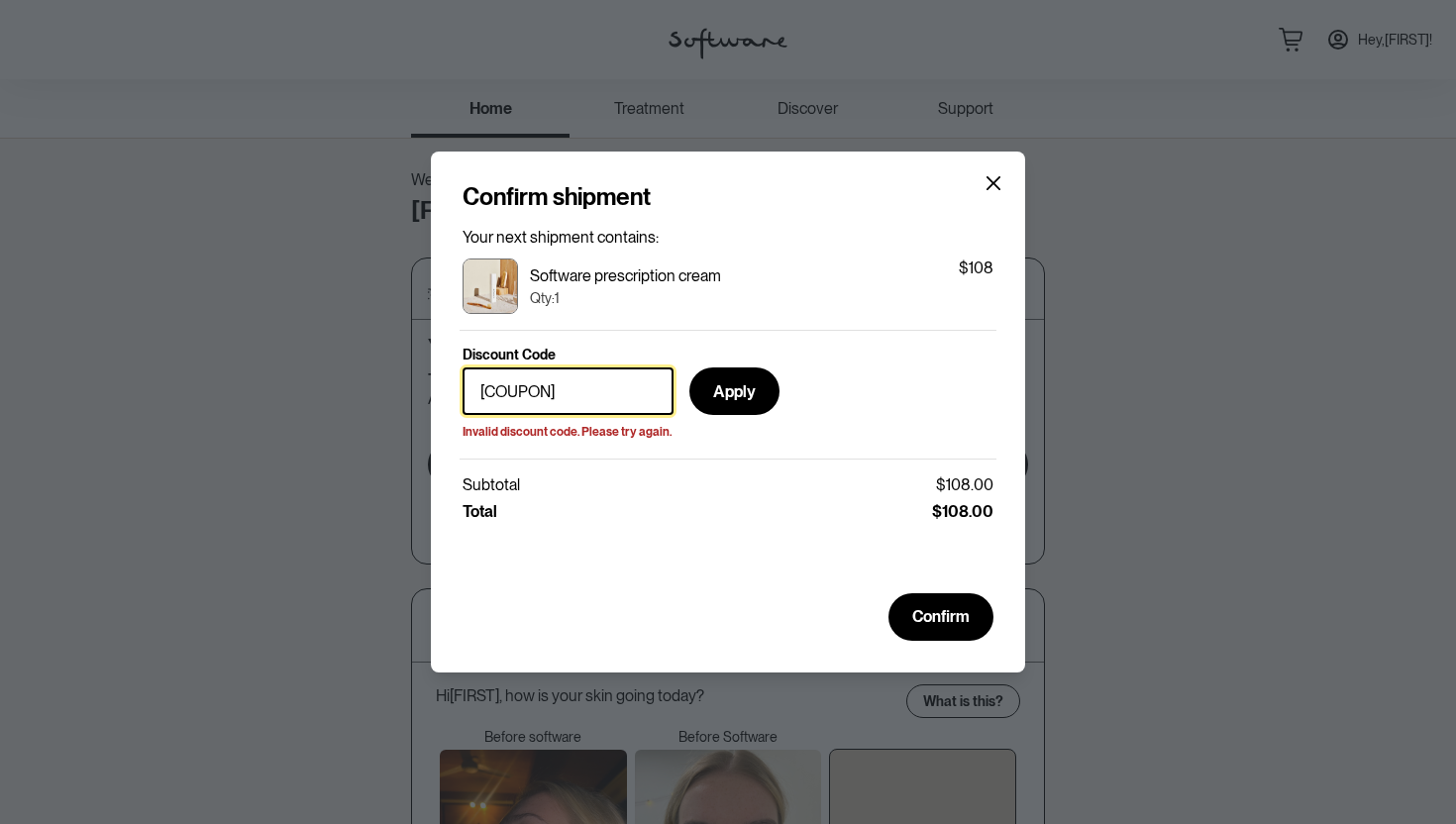 drag, startPoint x: 598, startPoint y: 394, endPoint x: 388, endPoint y: 394, distance: 210 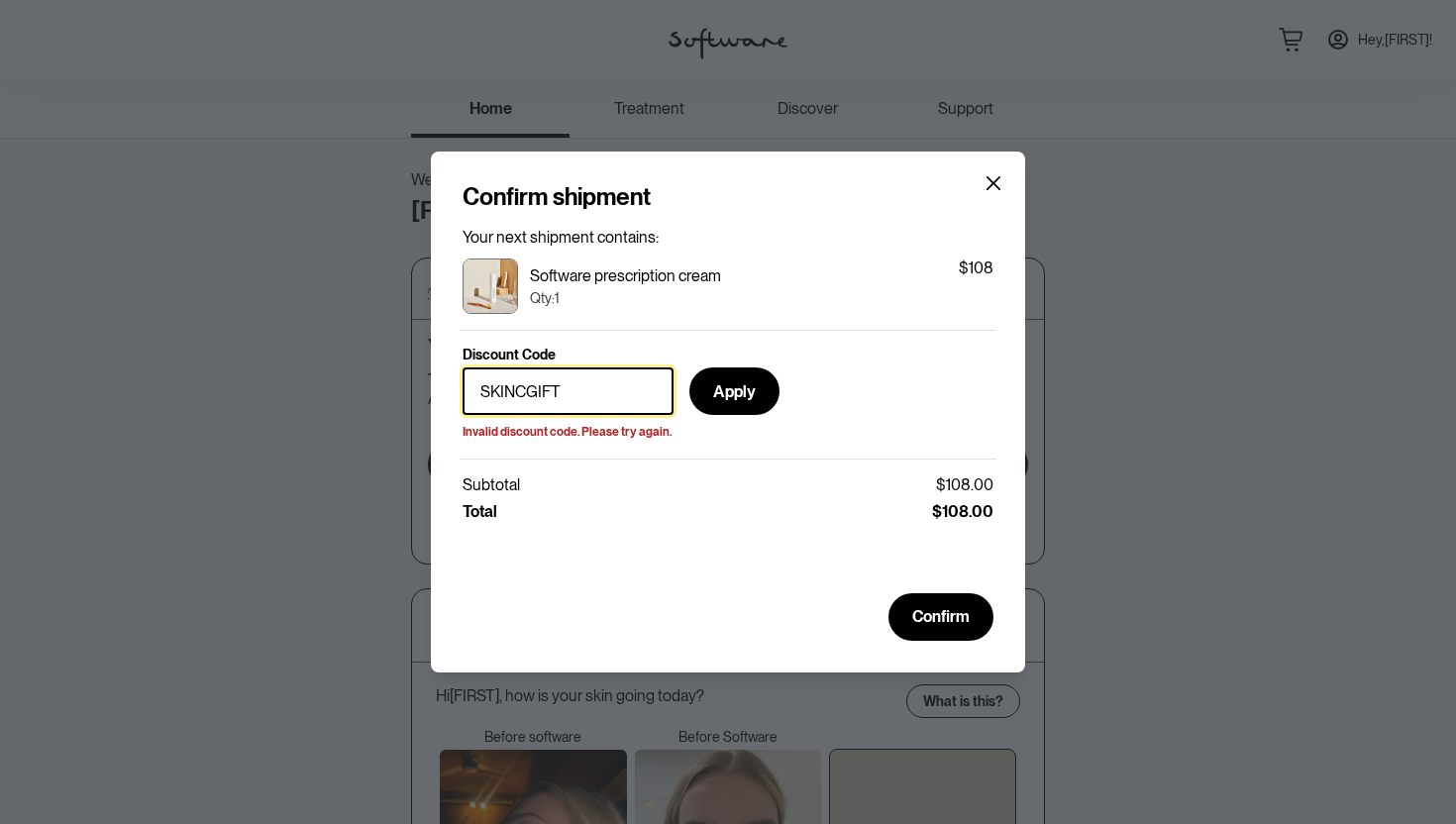 click on "SKINCGIFT" at bounding box center [568, 391] 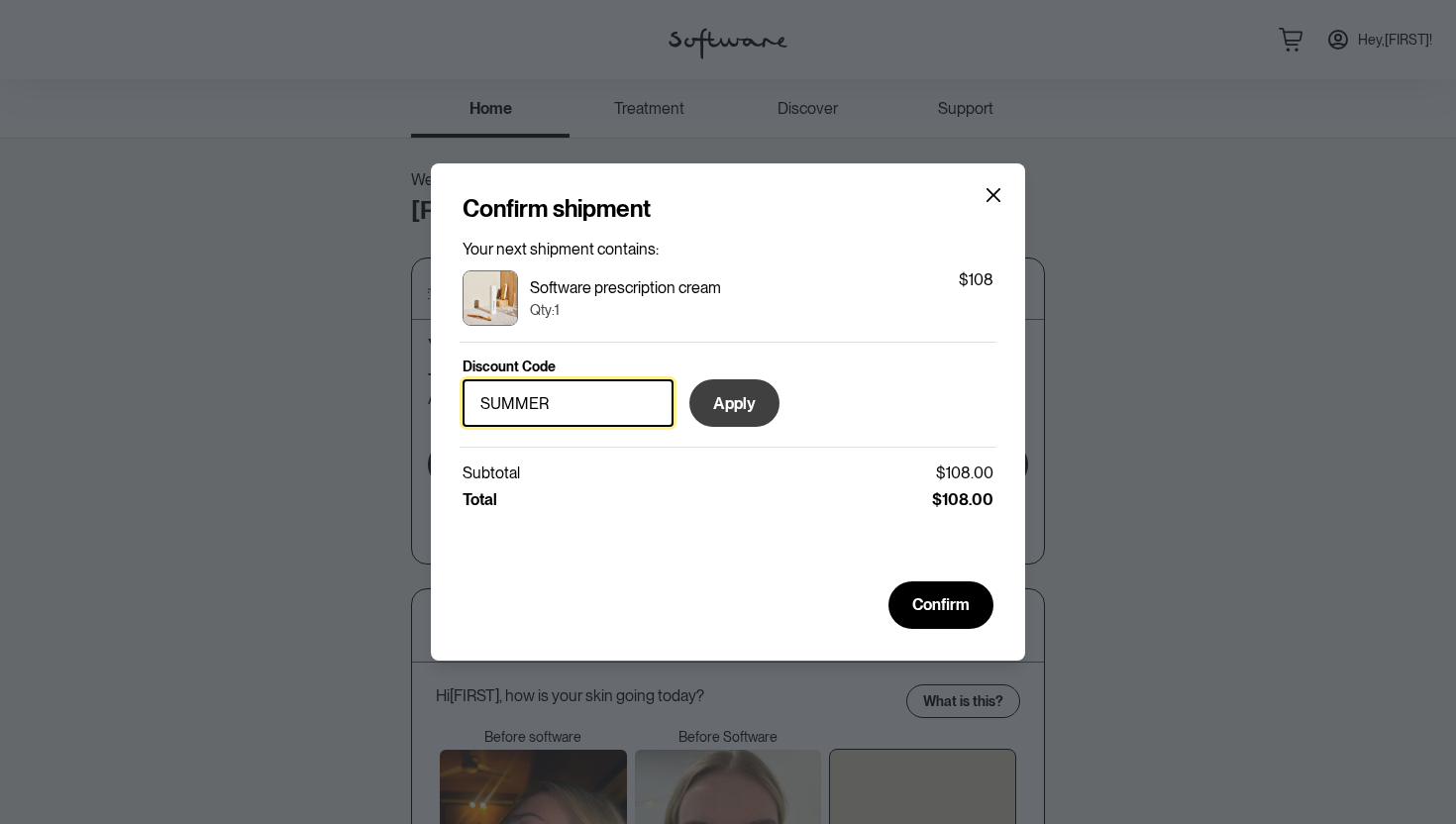 type on "SUMMER" 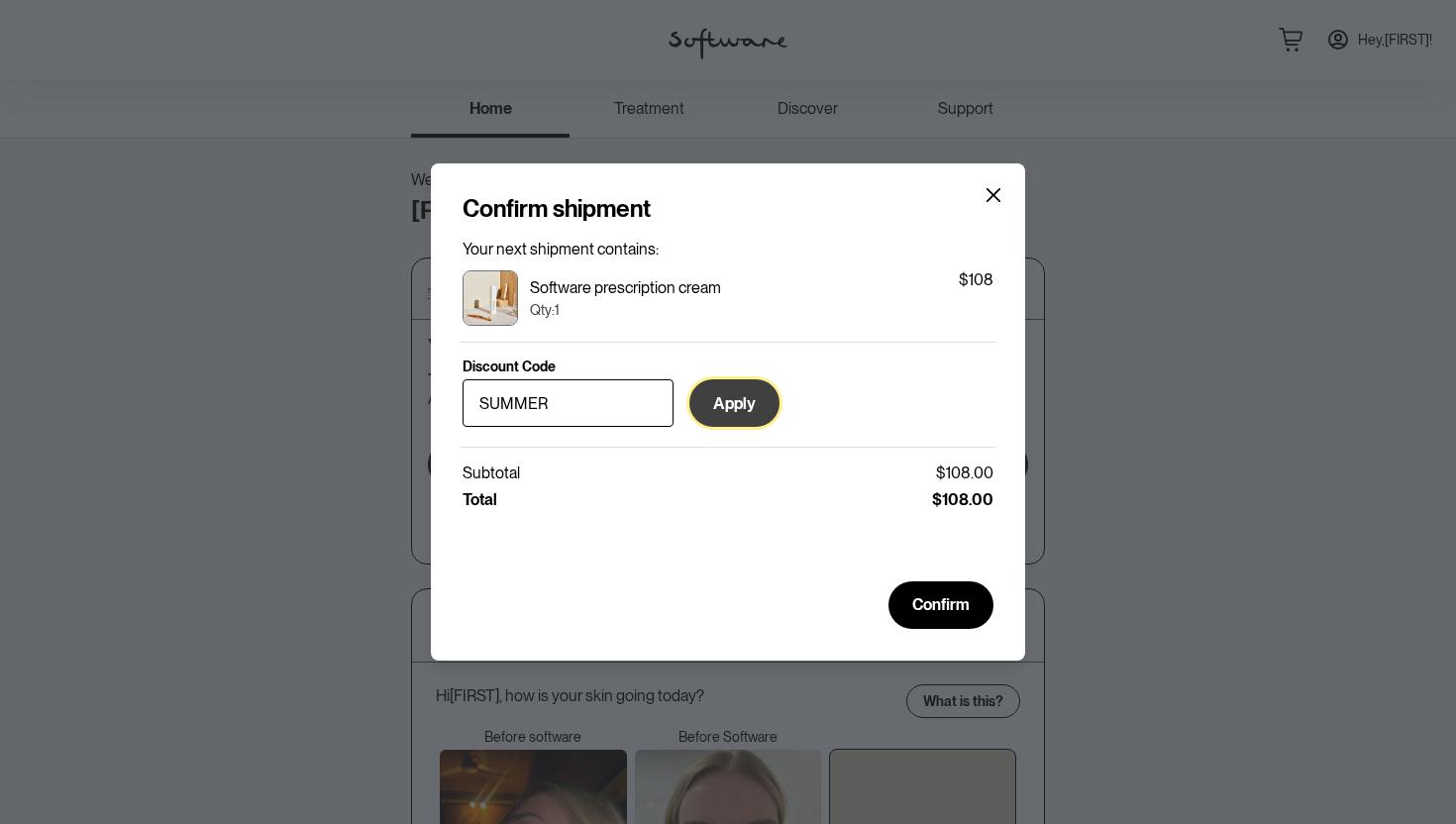 click on "Apply" at bounding box center [734, 403] 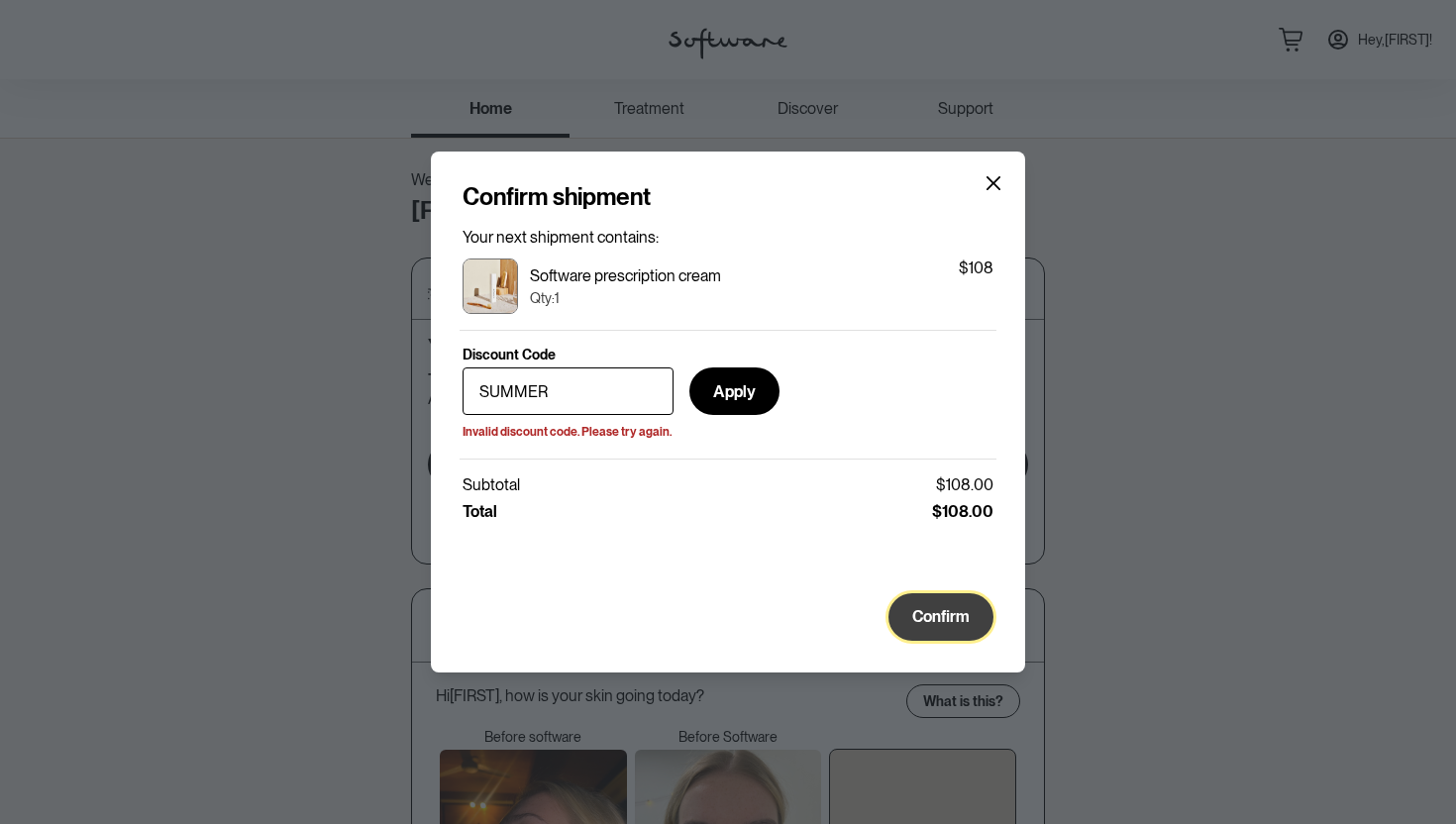 click on "Confirm" at bounding box center [941, 617] 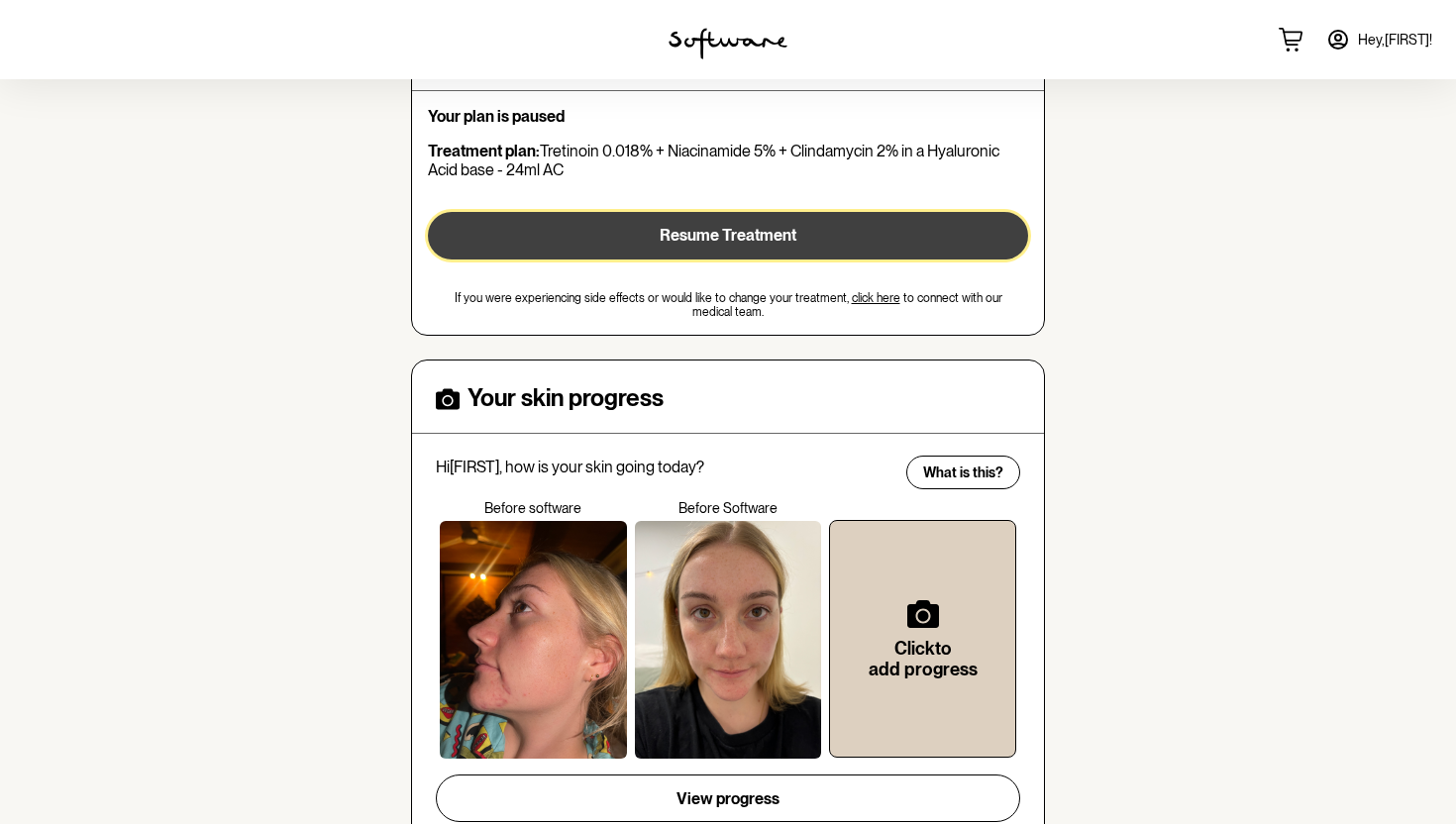 scroll, scrollTop: 230, scrollLeft: 0, axis: vertical 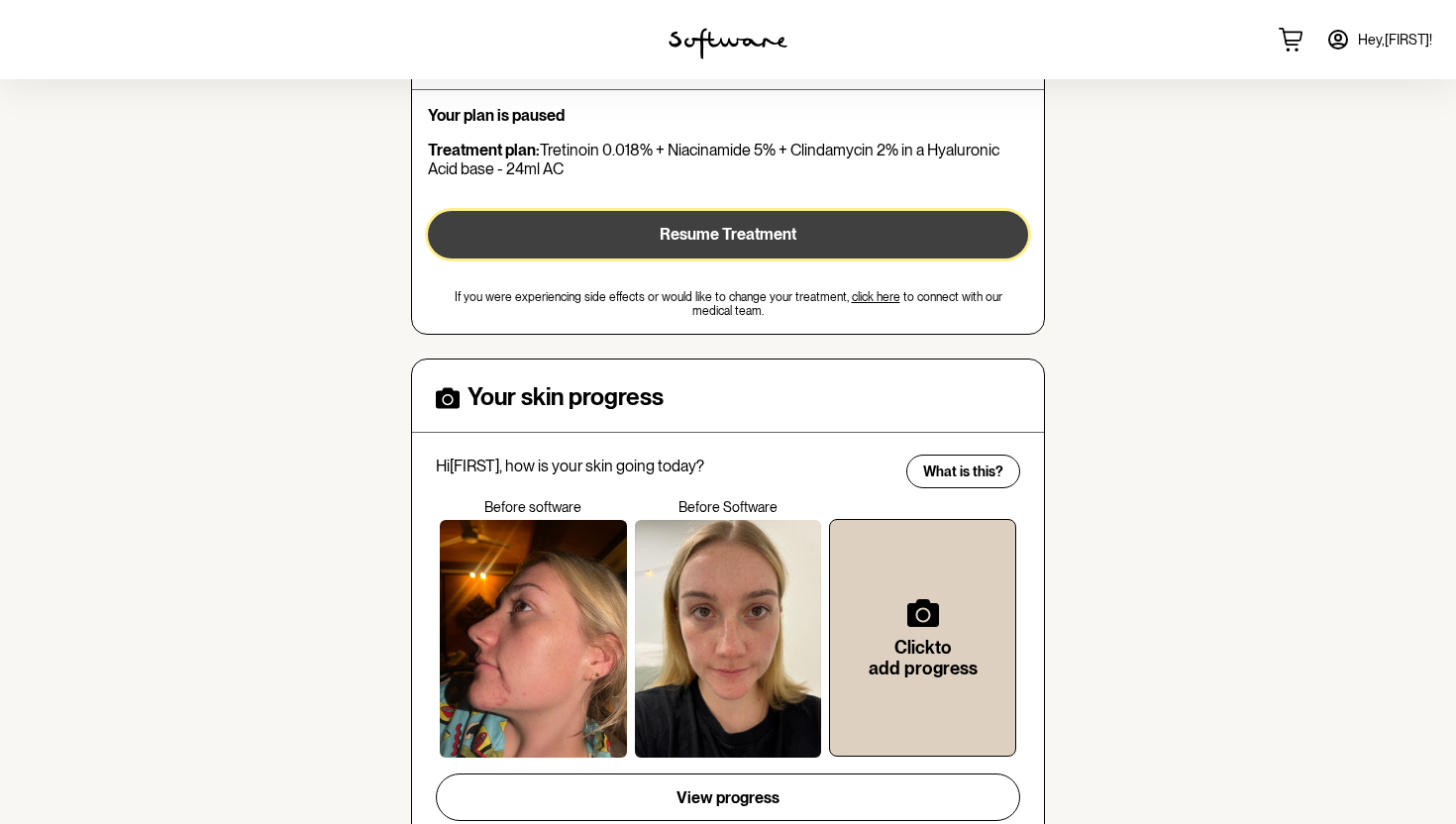 click on "Resume Treatment" at bounding box center [728, 234] 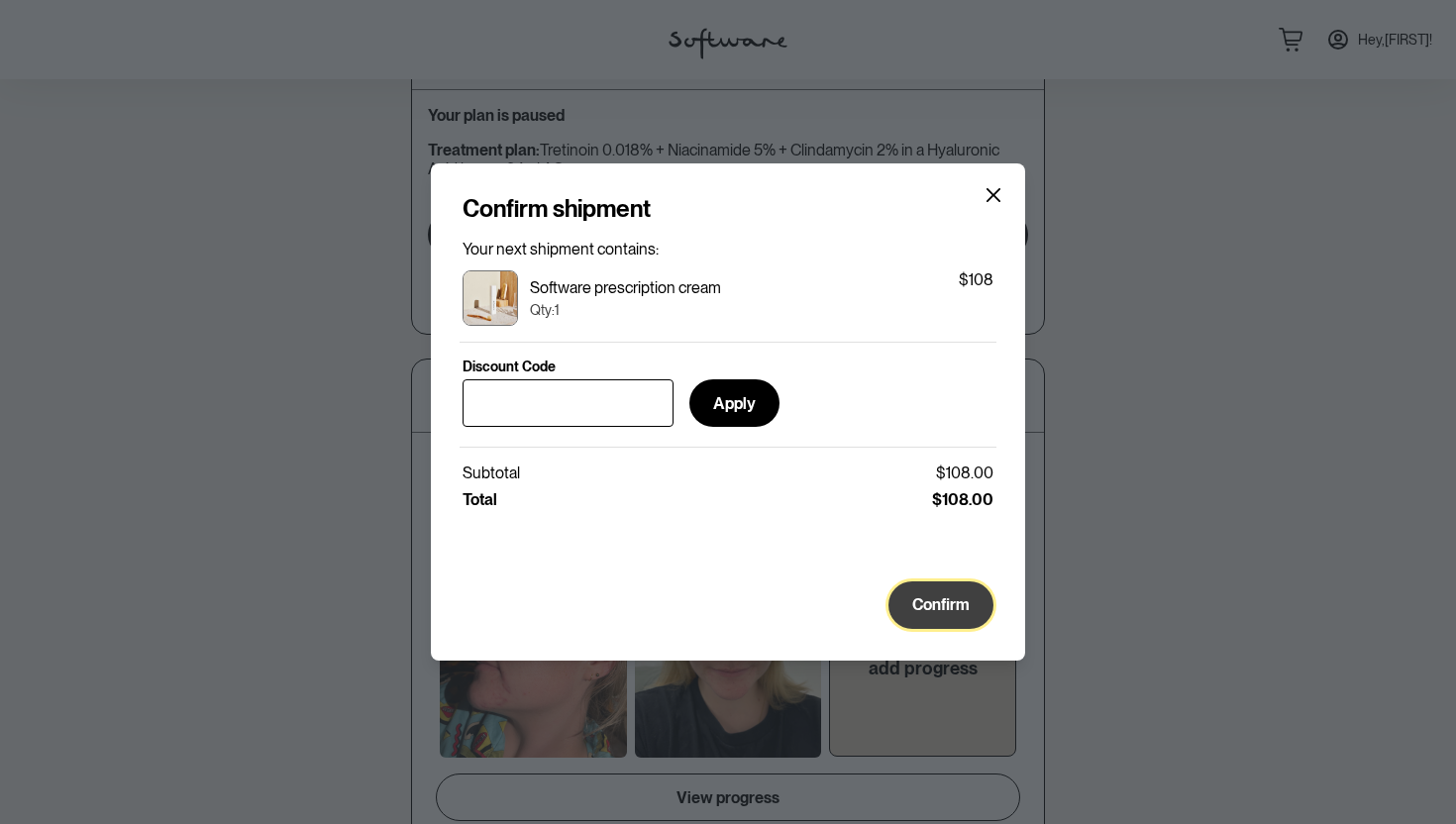 click on "Confirm" at bounding box center [941, 604] 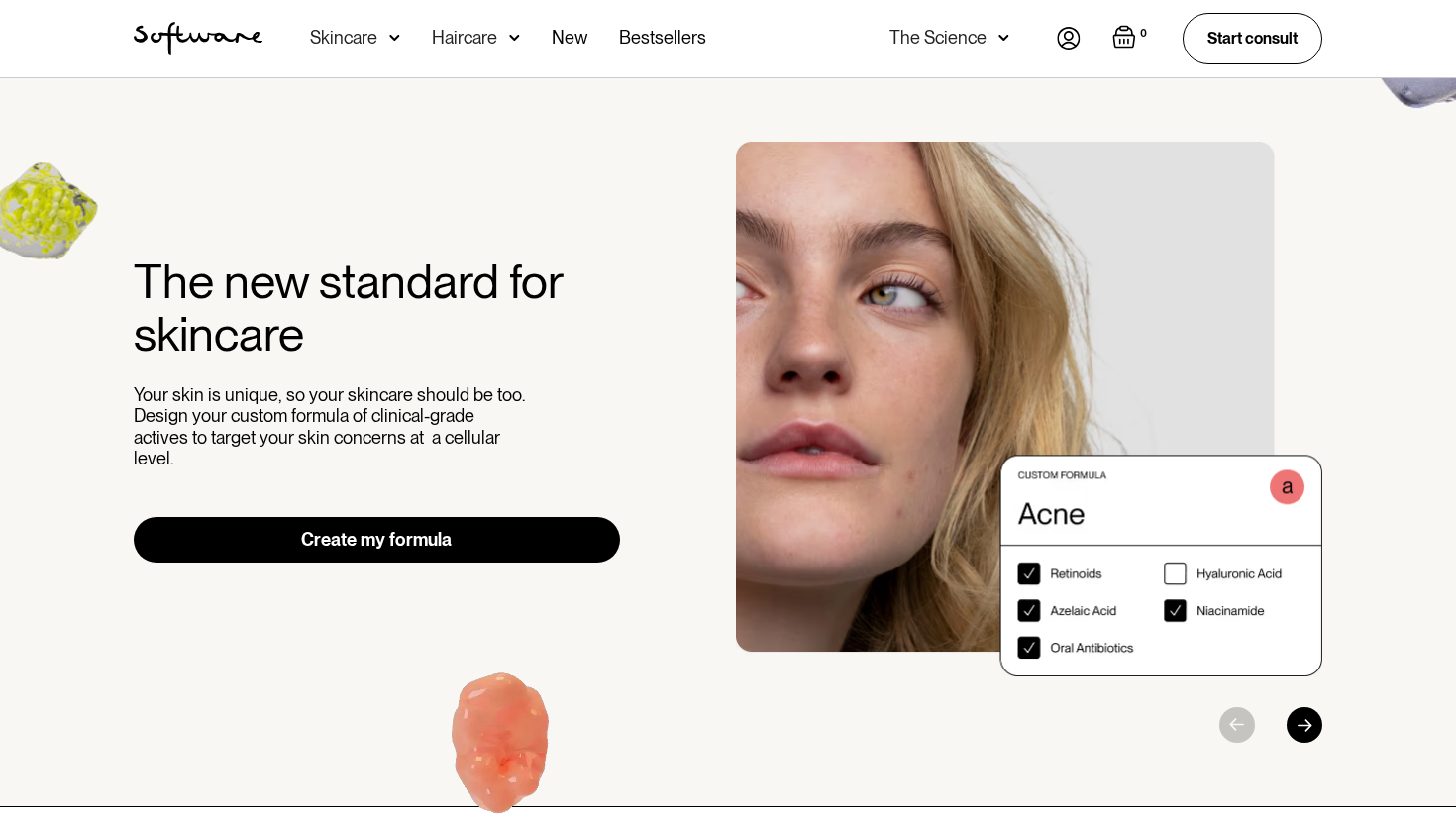 scroll, scrollTop: 0, scrollLeft: 0, axis: both 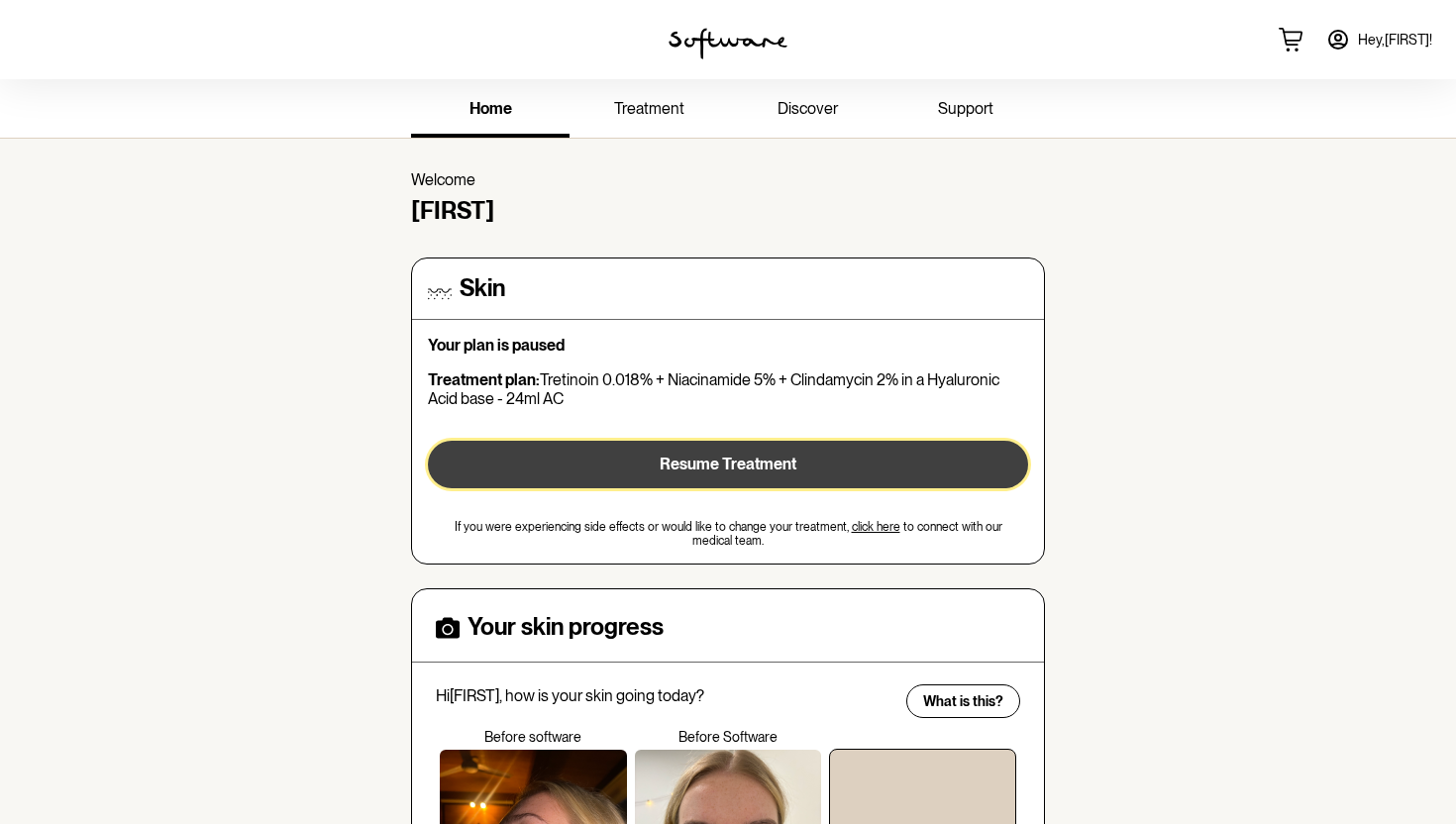 click on "Resume Treatment" at bounding box center [728, 464] 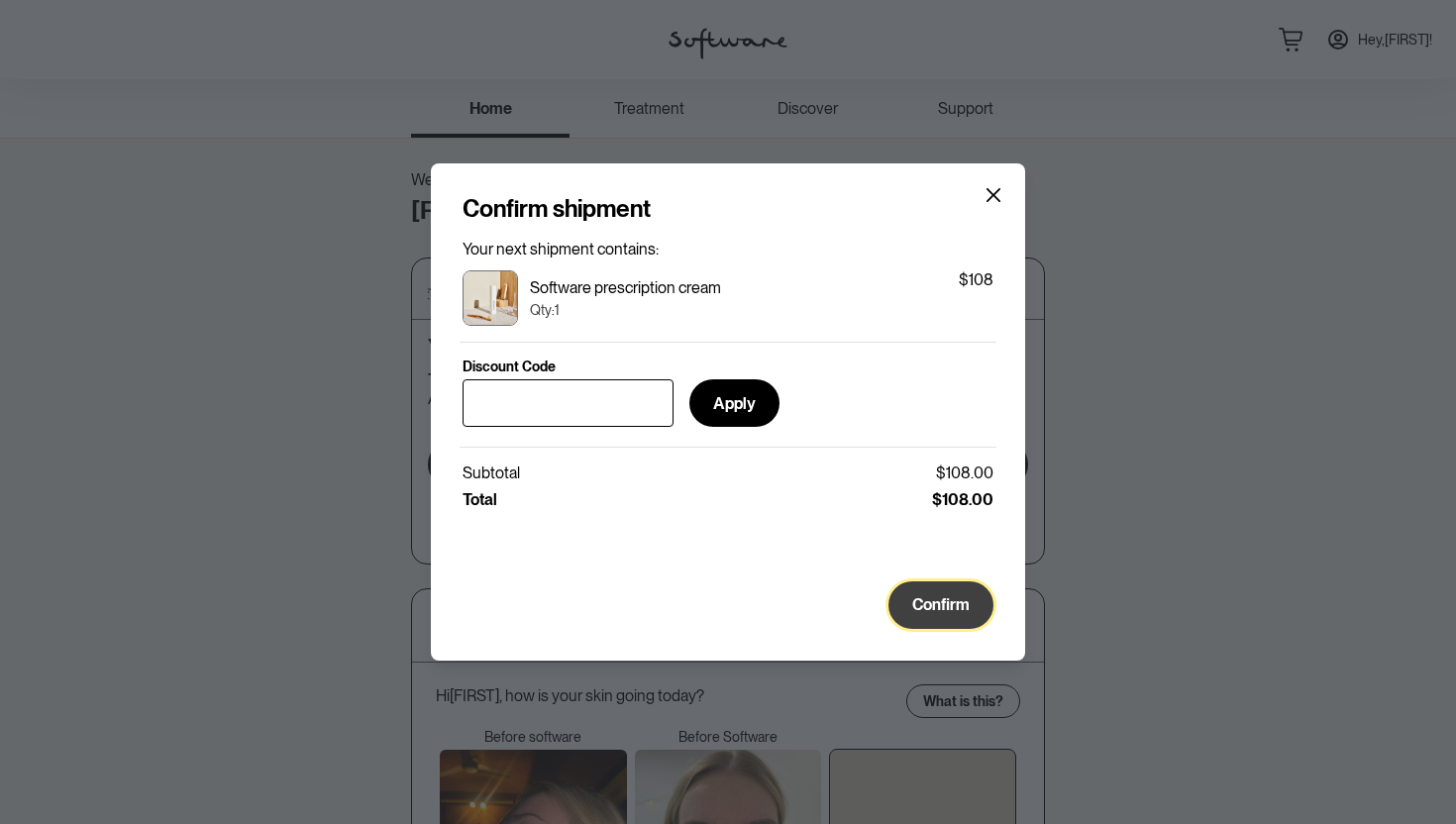 click on "Confirm" at bounding box center [941, 605] 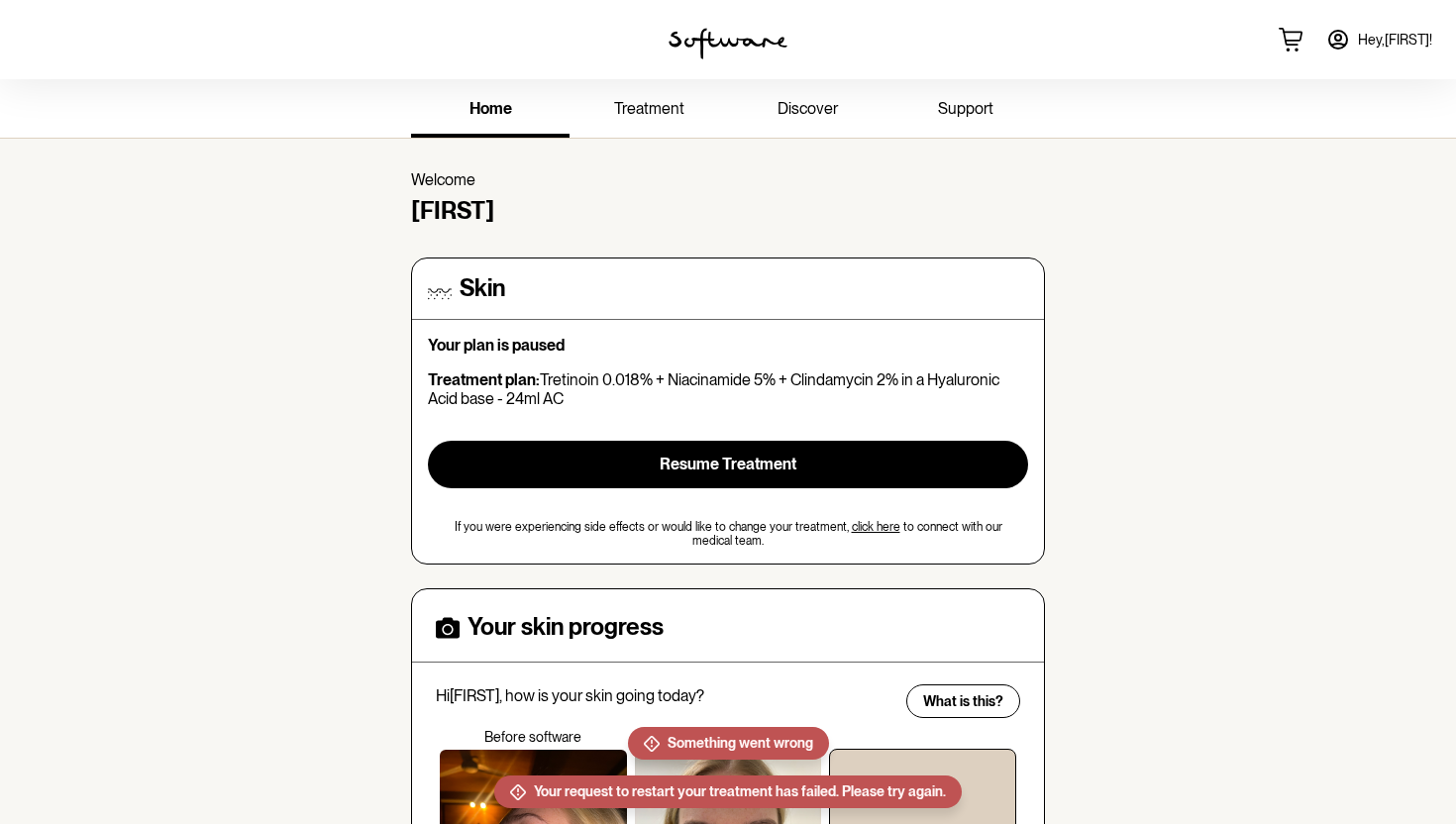 click on "Before Software" at bounding box center [728, 737] 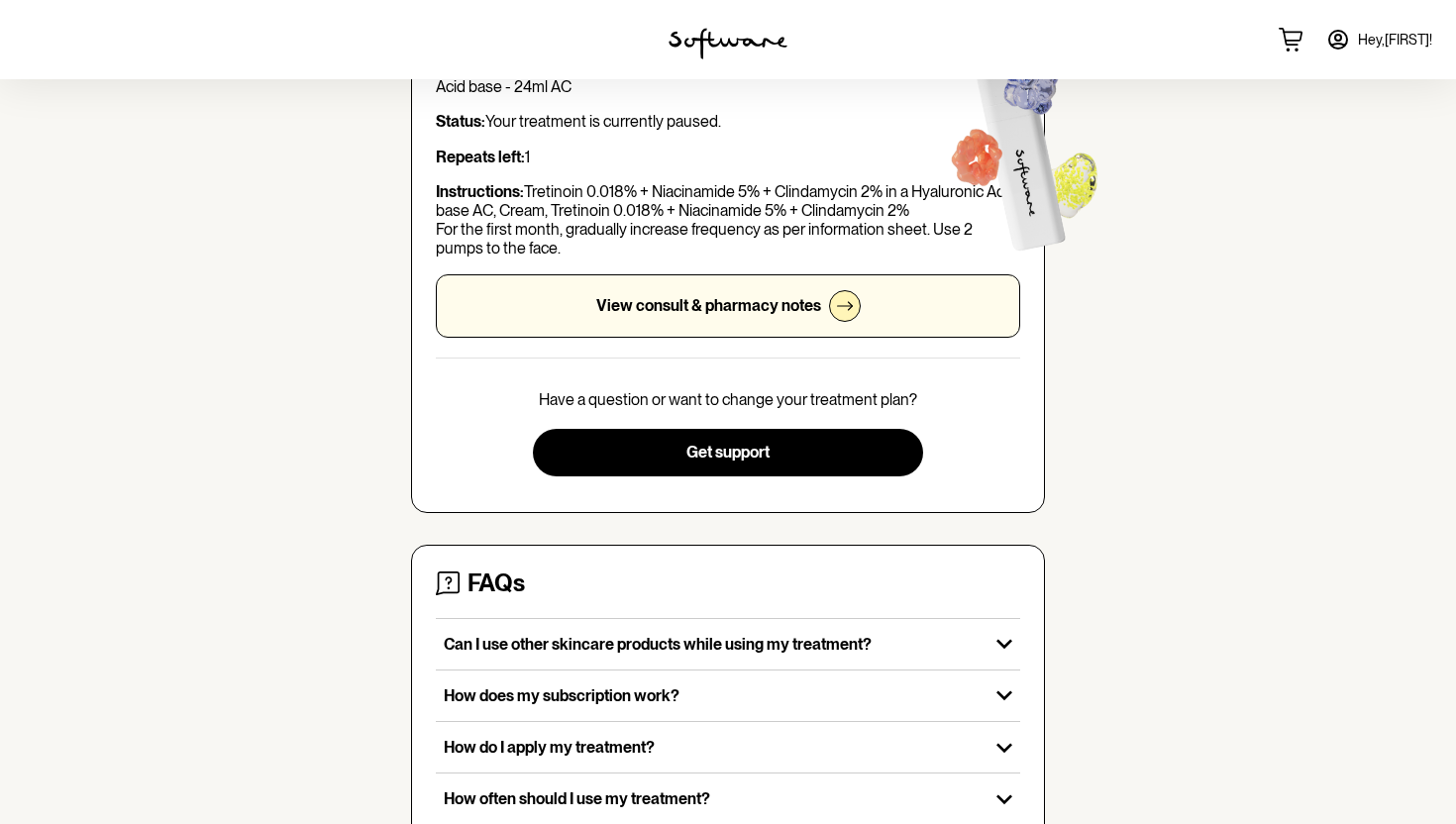scroll, scrollTop: 0, scrollLeft: 0, axis: both 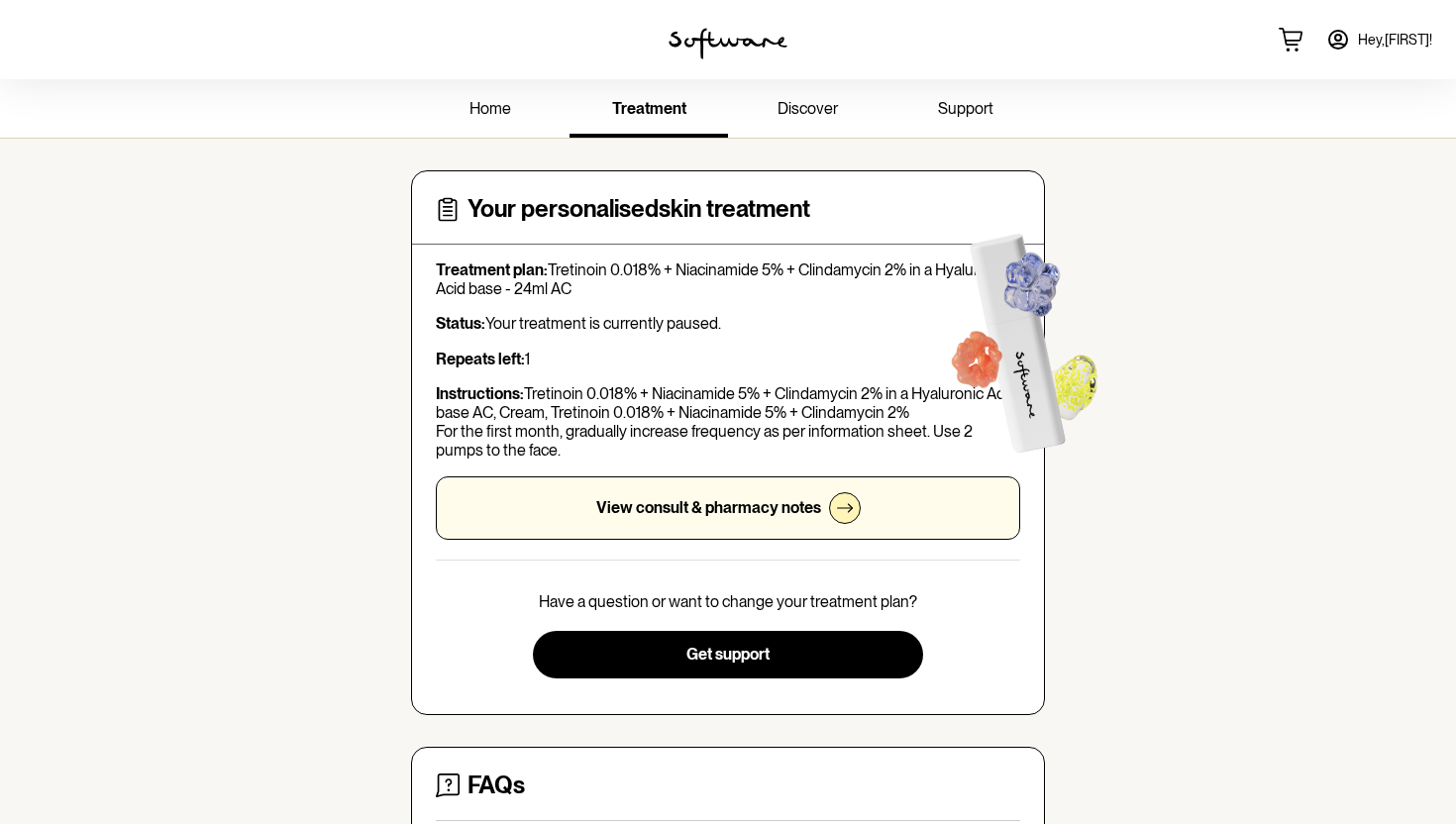 click on "View consult & pharmacy notes" at bounding box center [728, 508] 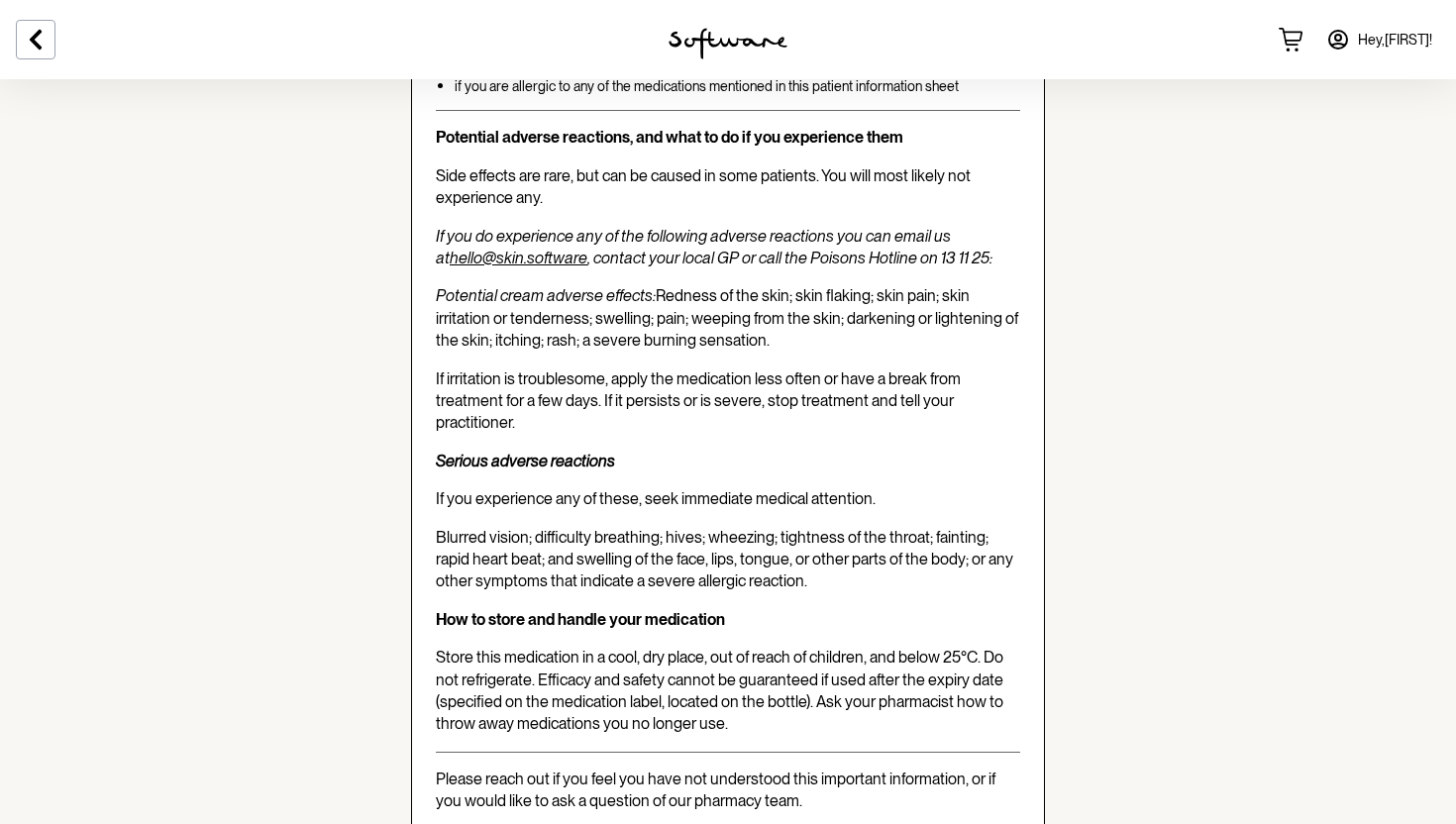 scroll, scrollTop: 4010, scrollLeft: 0, axis: vertical 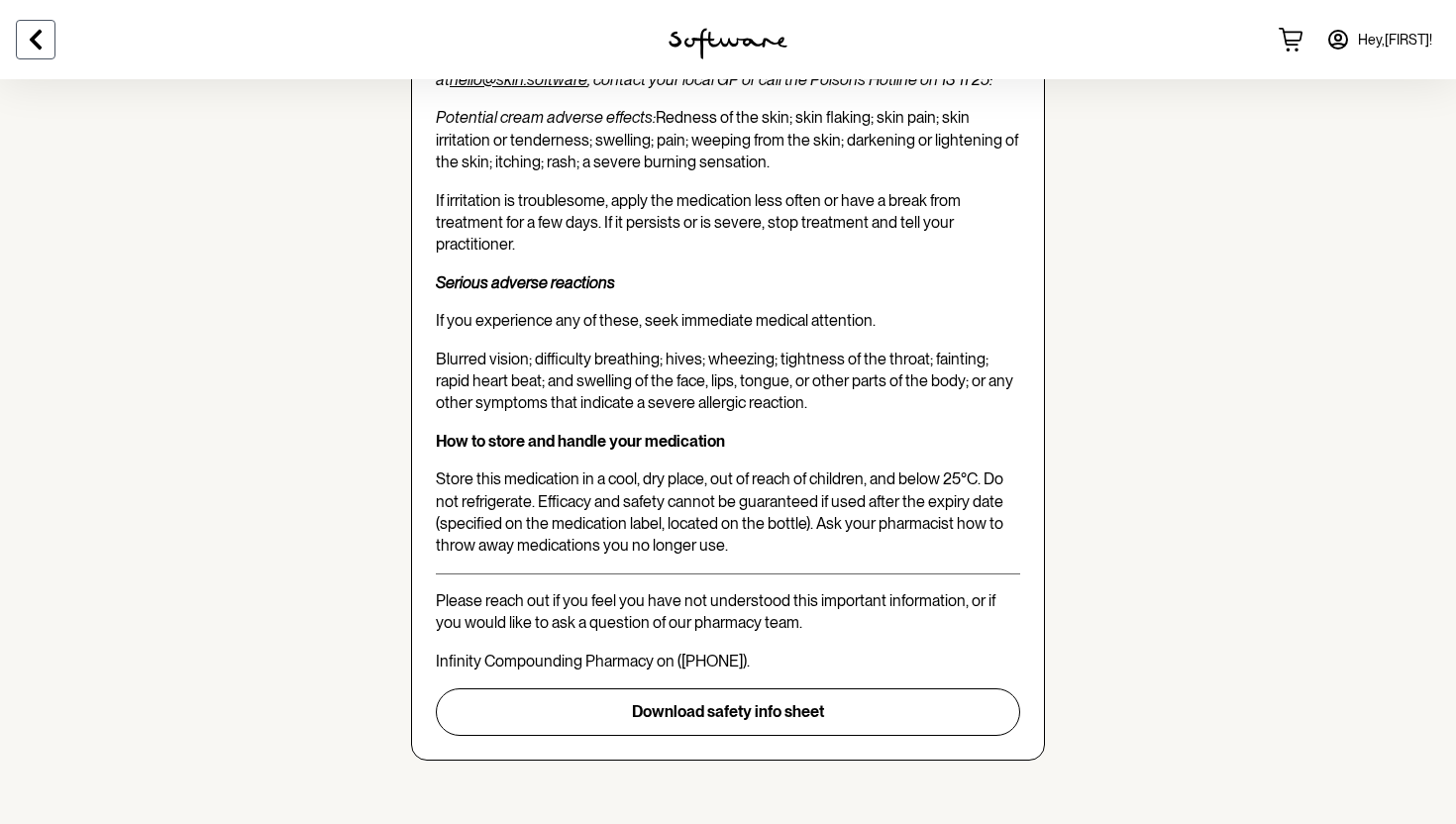 click 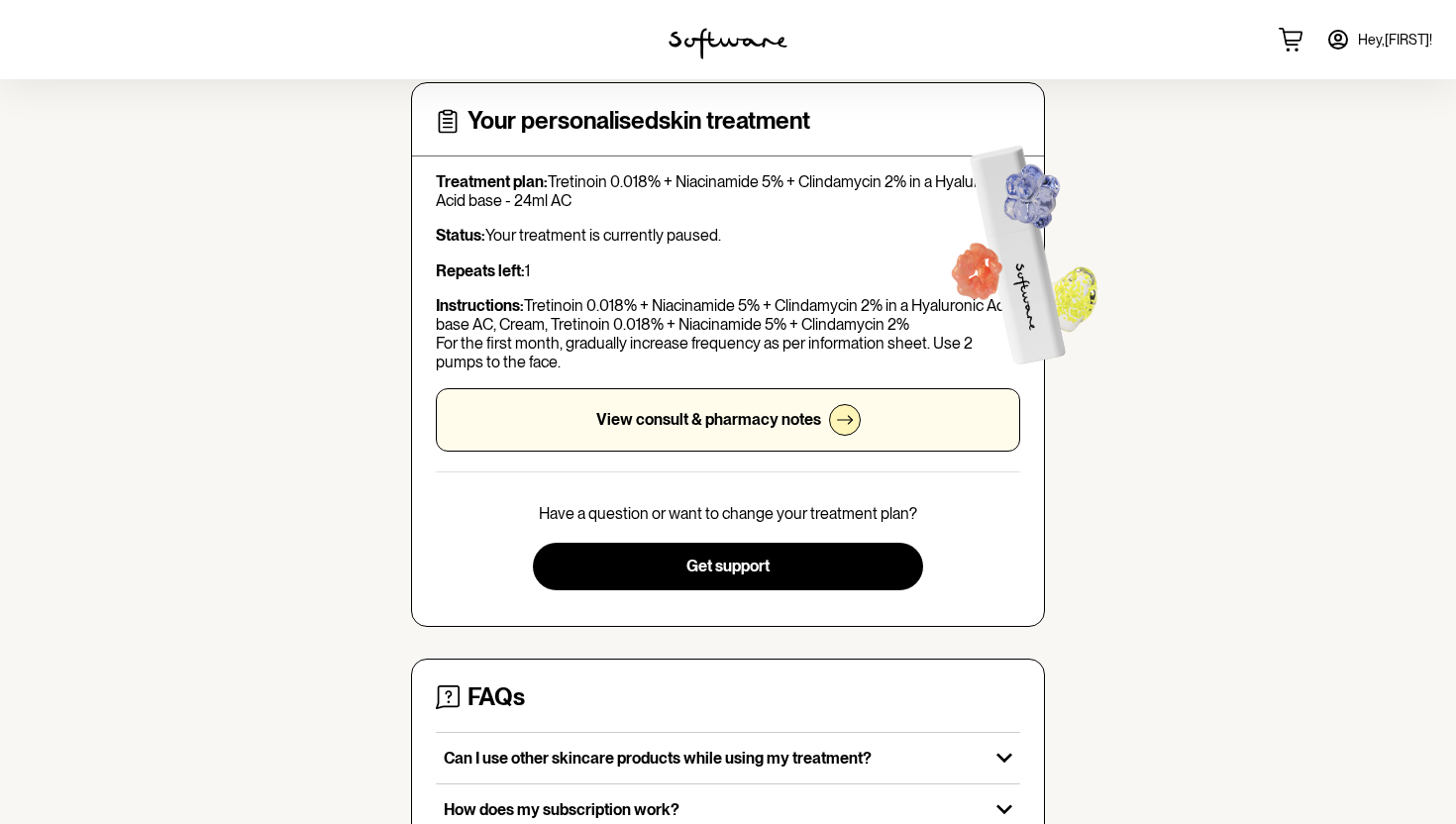 scroll, scrollTop: 0, scrollLeft: 0, axis: both 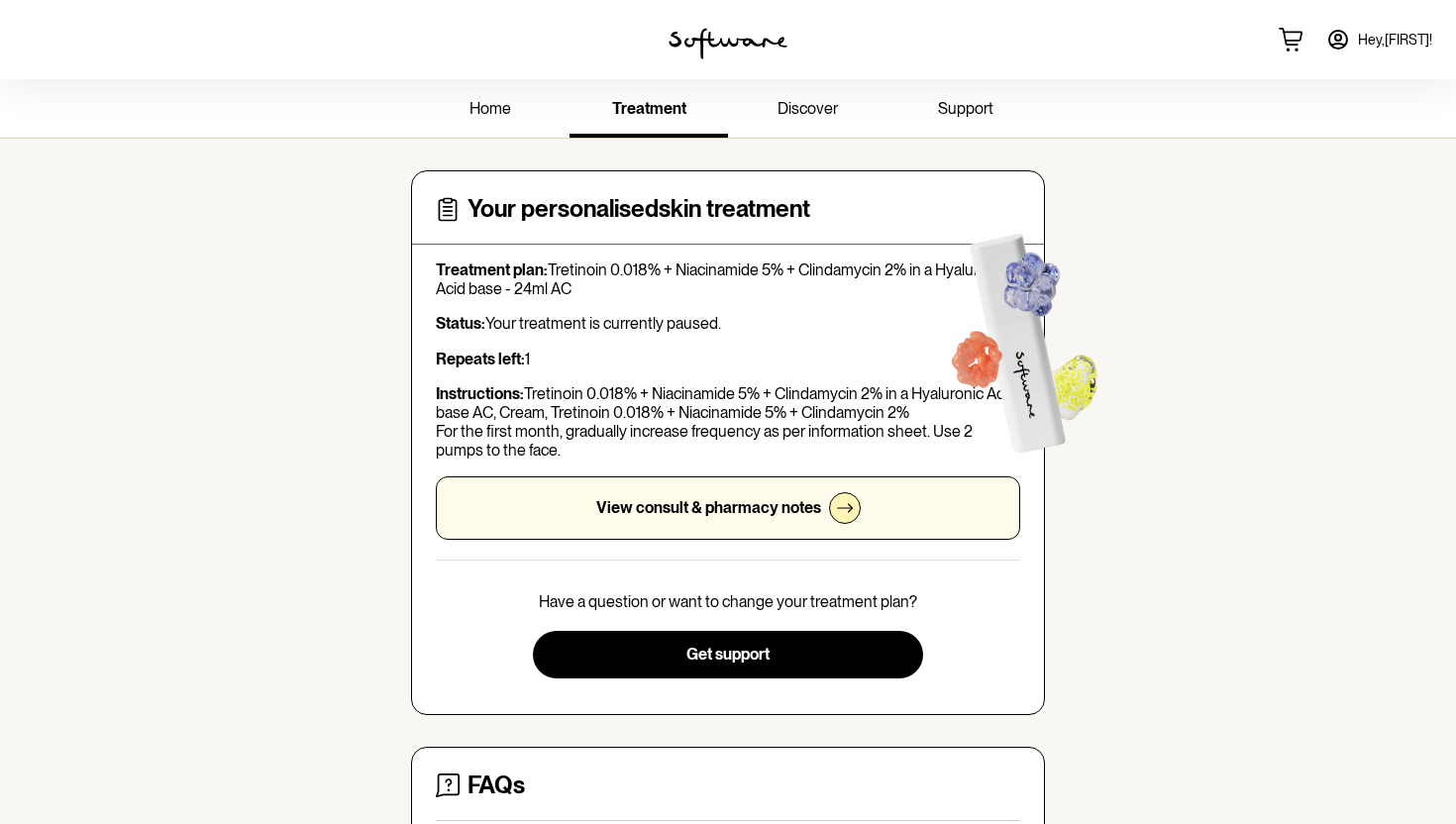 click on "discover" at bounding box center [807, 108] 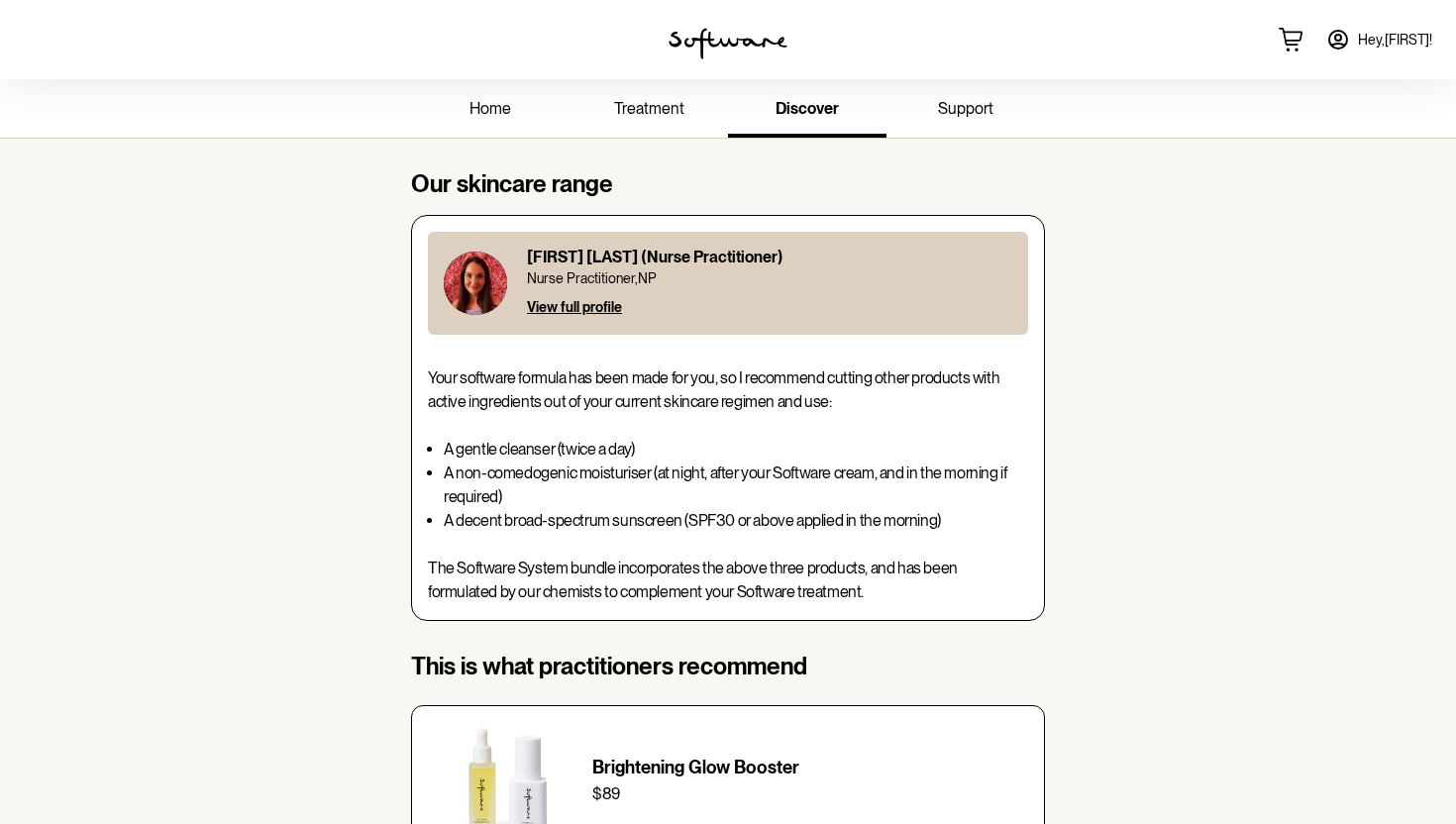 click on "support" at bounding box center (966, 108) 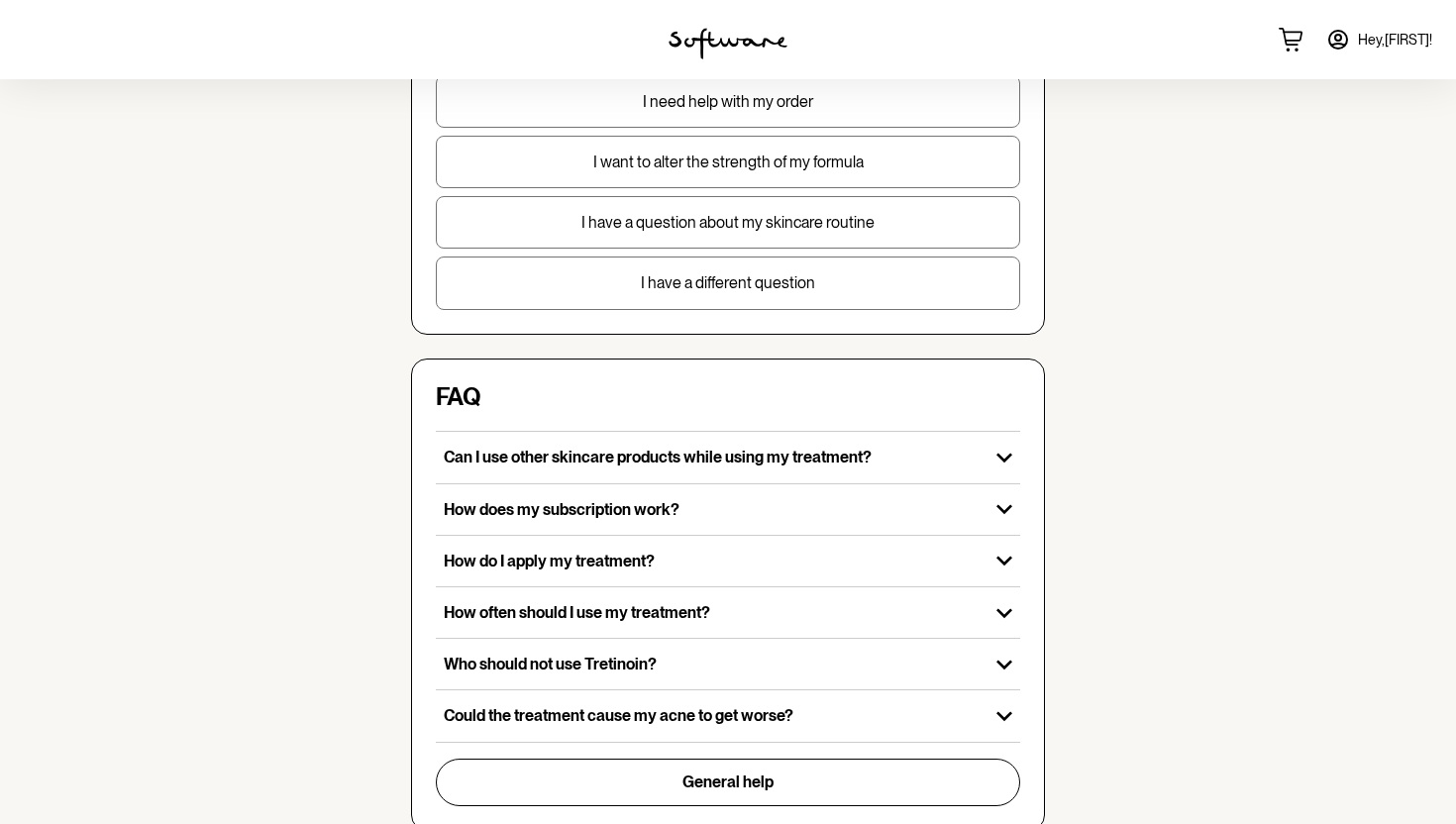 scroll, scrollTop: 0, scrollLeft: 0, axis: both 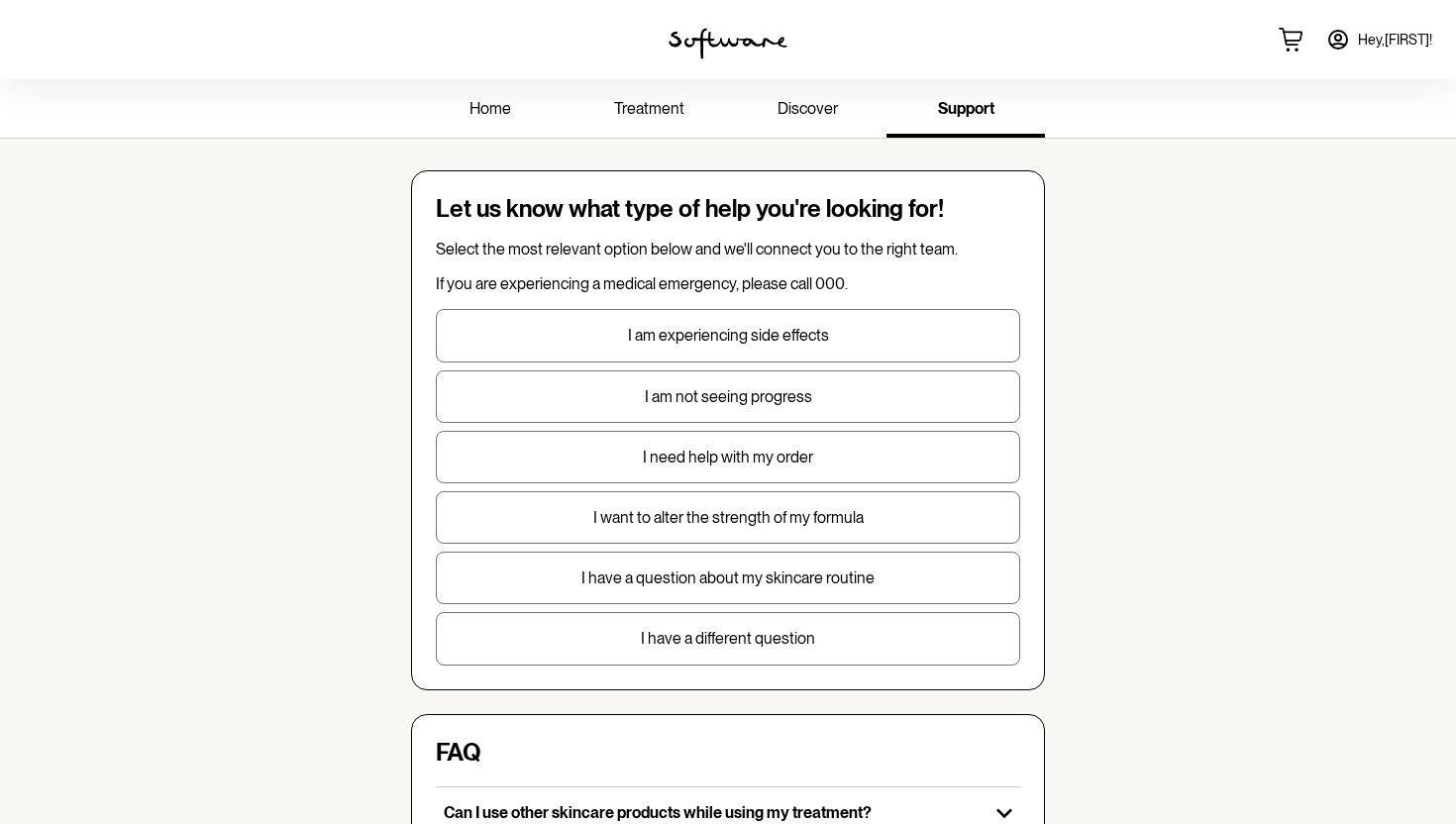 click on "treatment" at bounding box center [649, 108] 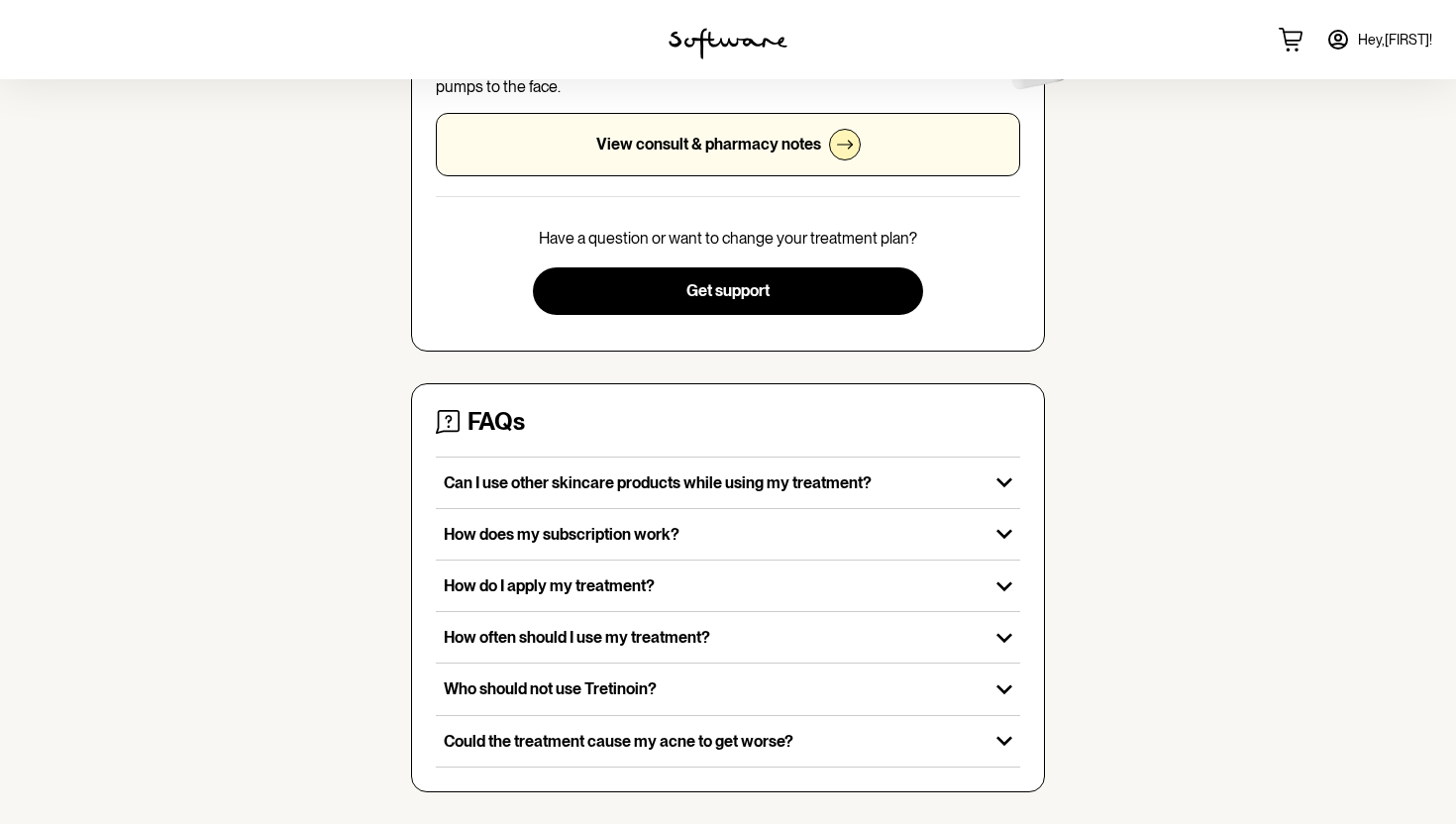 scroll, scrollTop: 0, scrollLeft: 0, axis: both 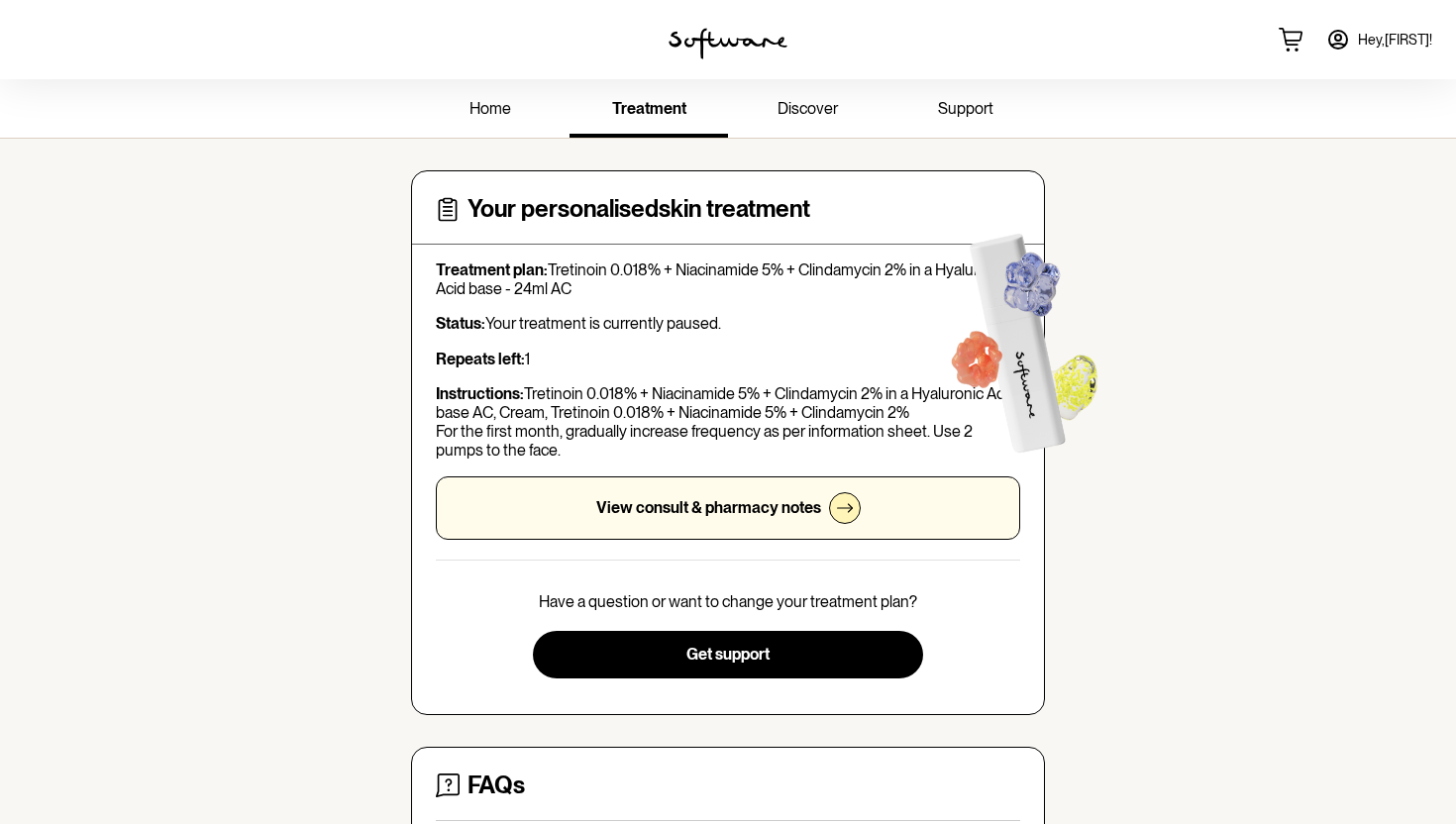 click on "home" at bounding box center (490, 110) 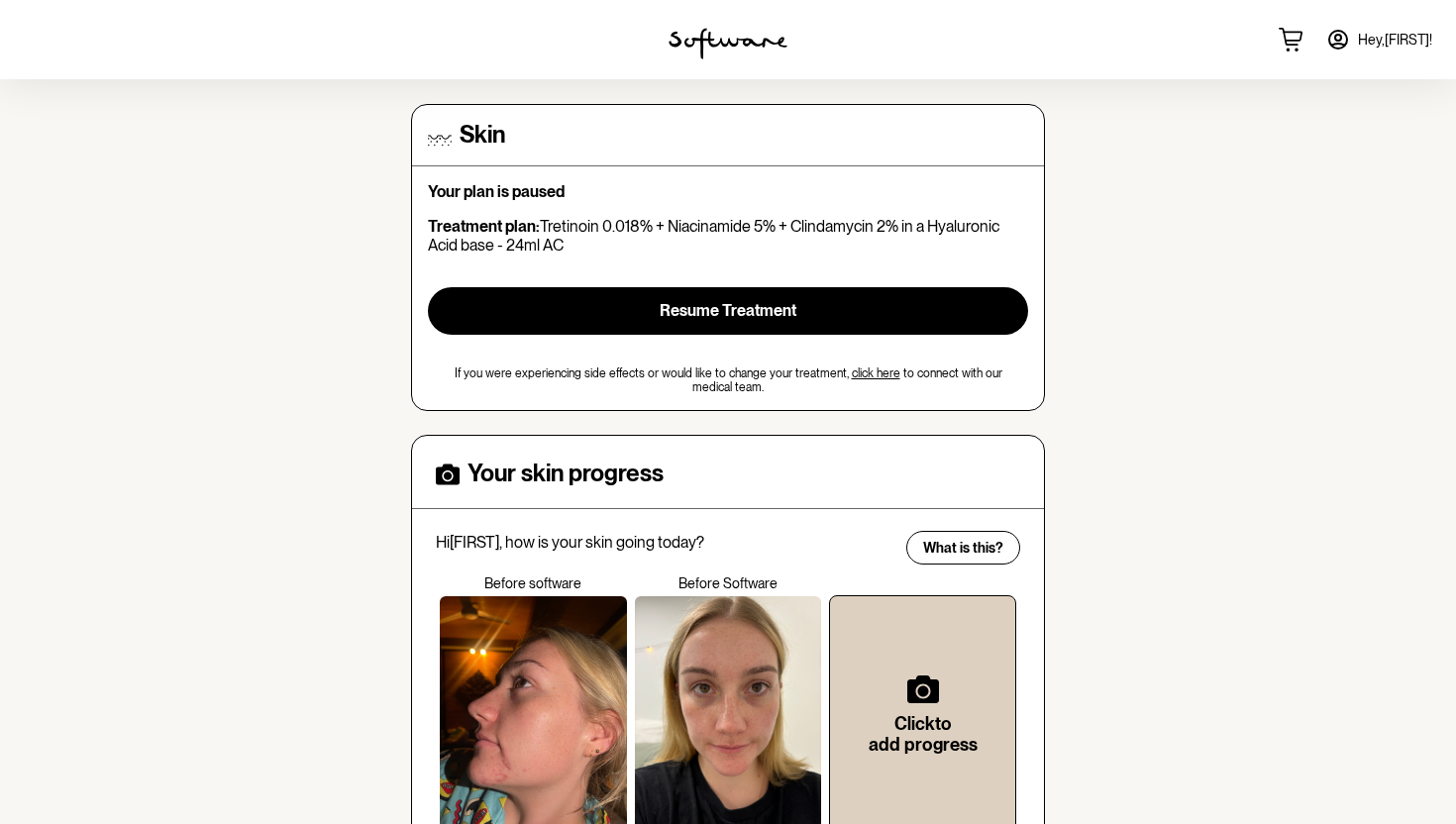scroll, scrollTop: 36, scrollLeft: 0, axis: vertical 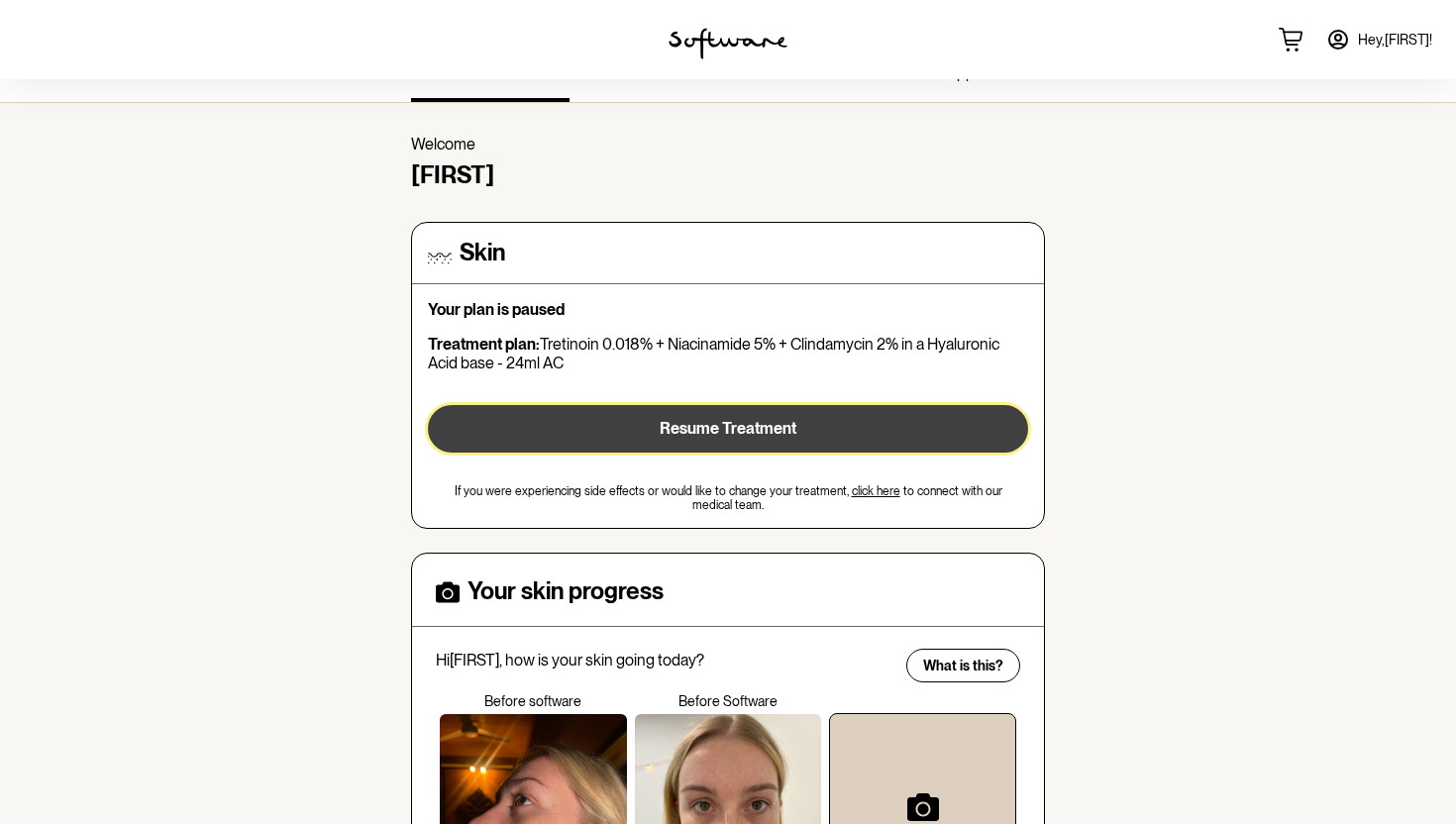 click on "Resume Treatment" at bounding box center [728, 429] 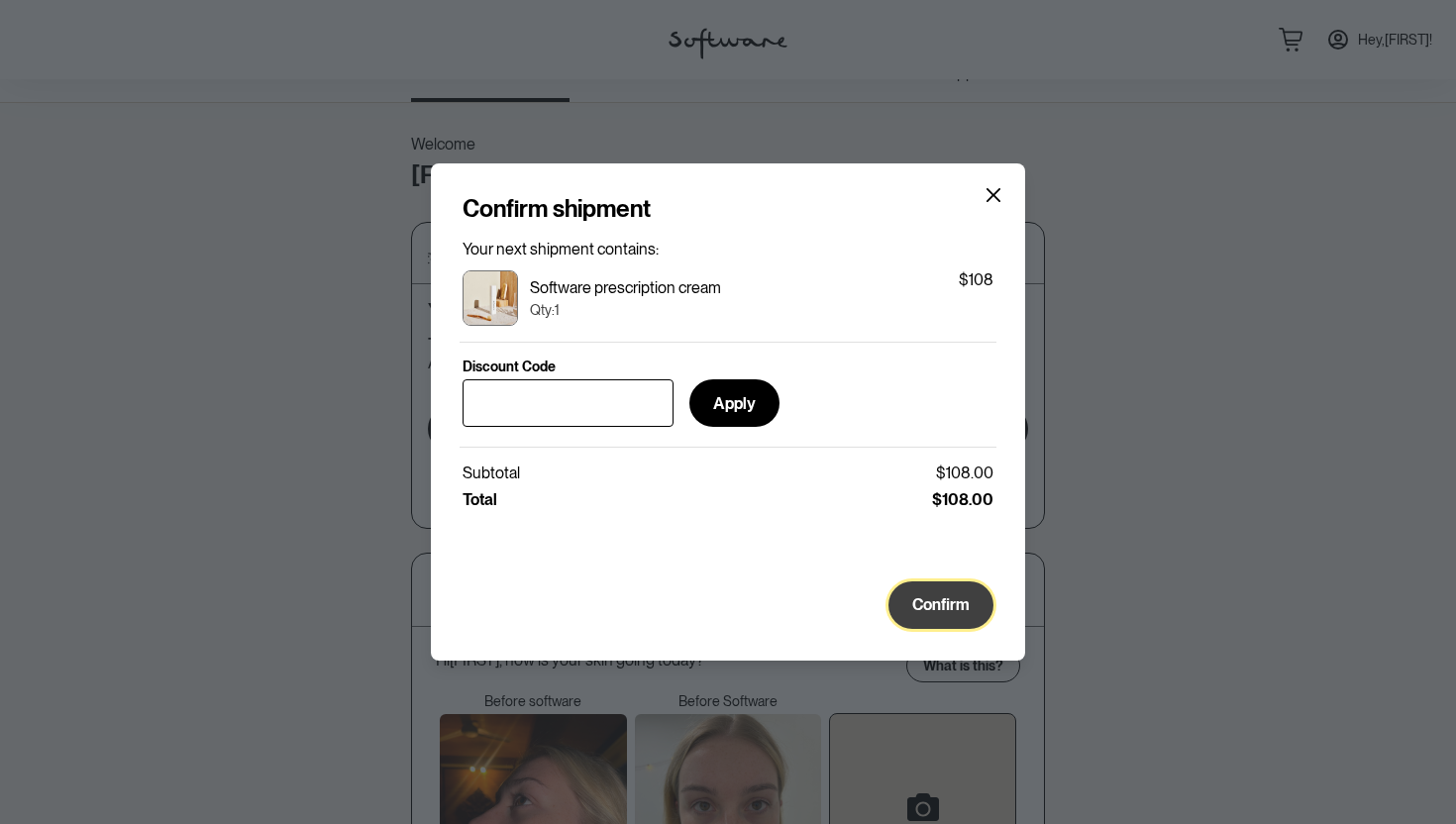 click on "Confirm" at bounding box center (941, 605) 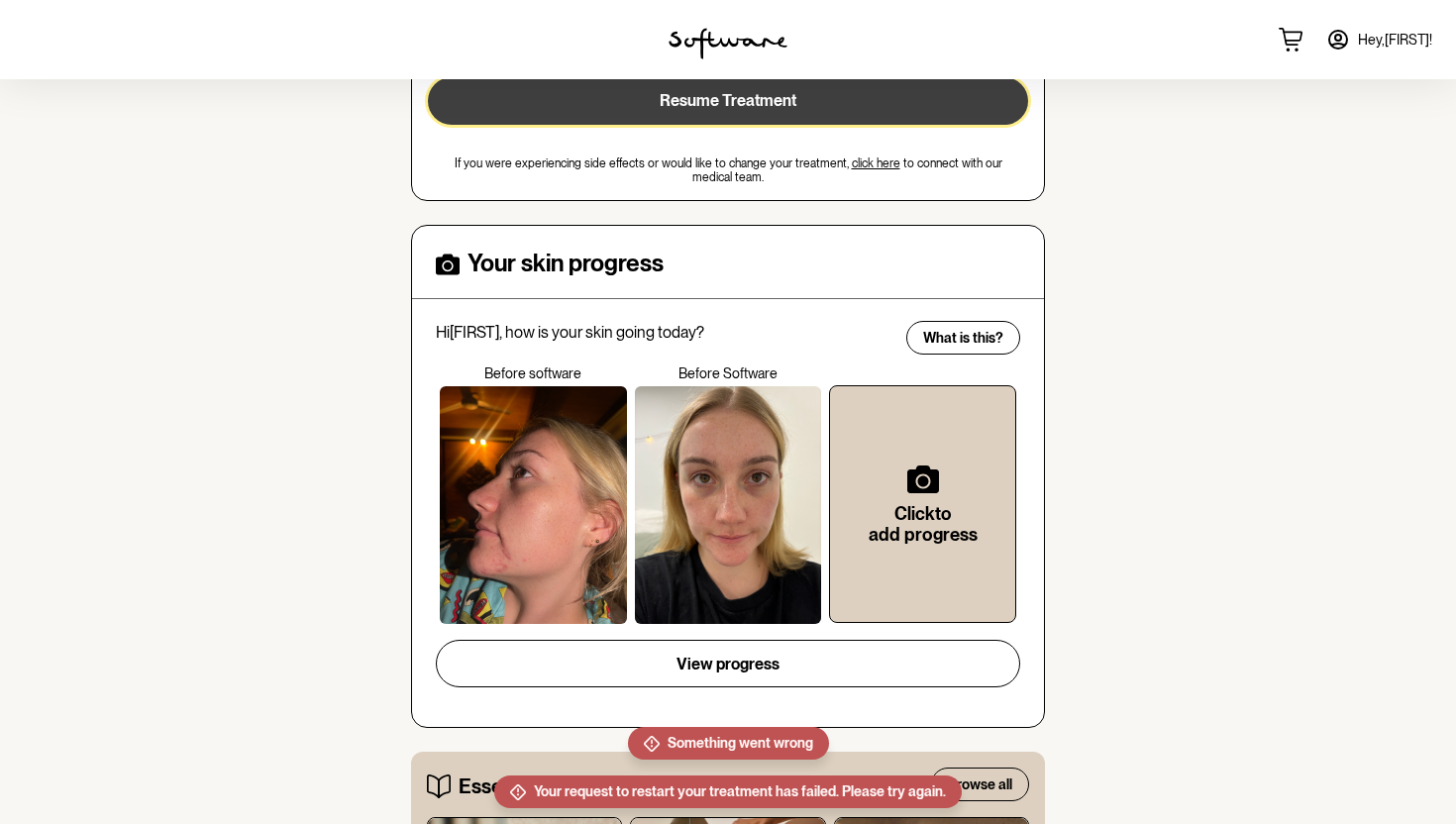 scroll, scrollTop: 368, scrollLeft: 0, axis: vertical 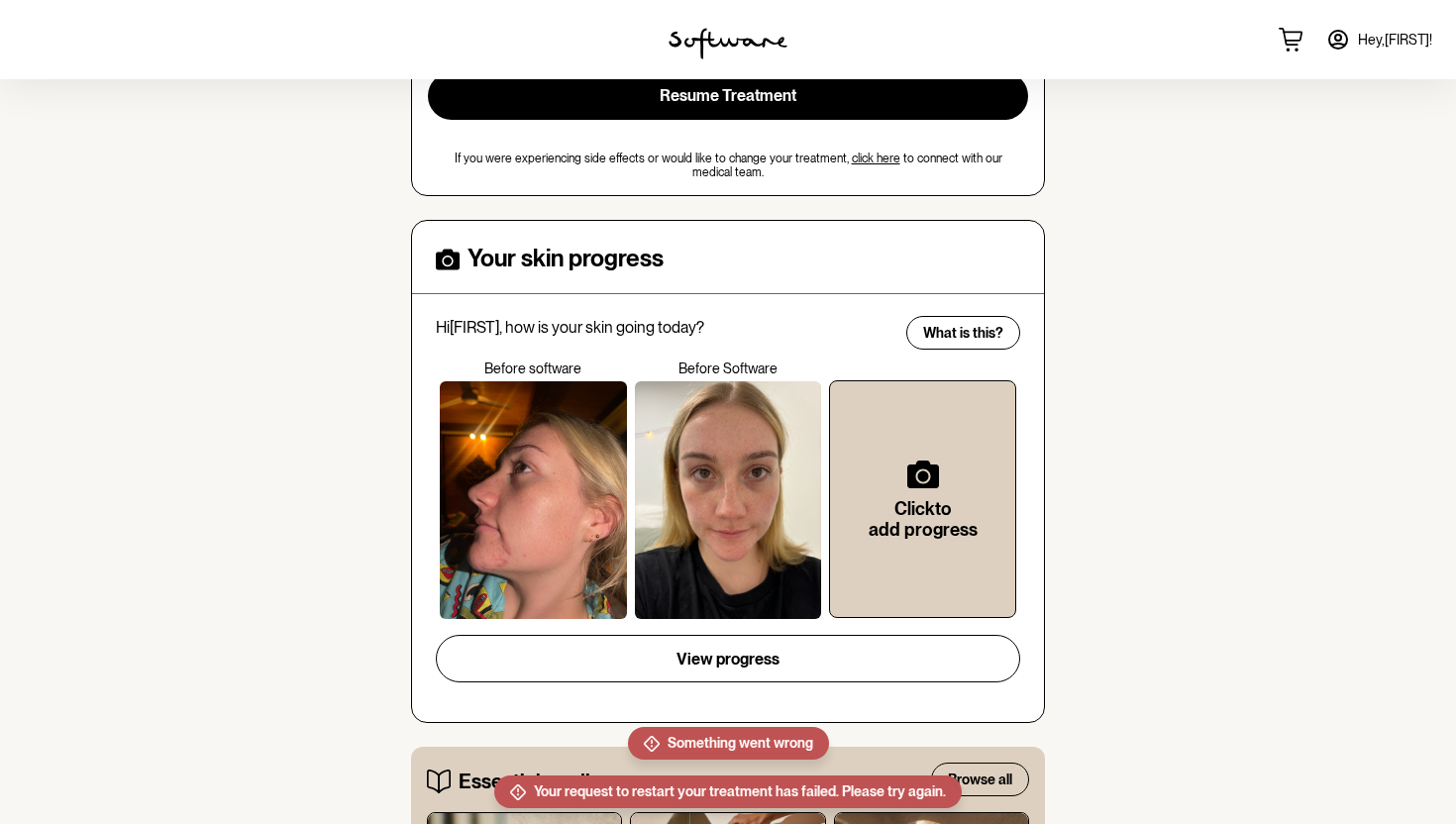 click on "Essential reading Browse all" at bounding box center [728, 779] 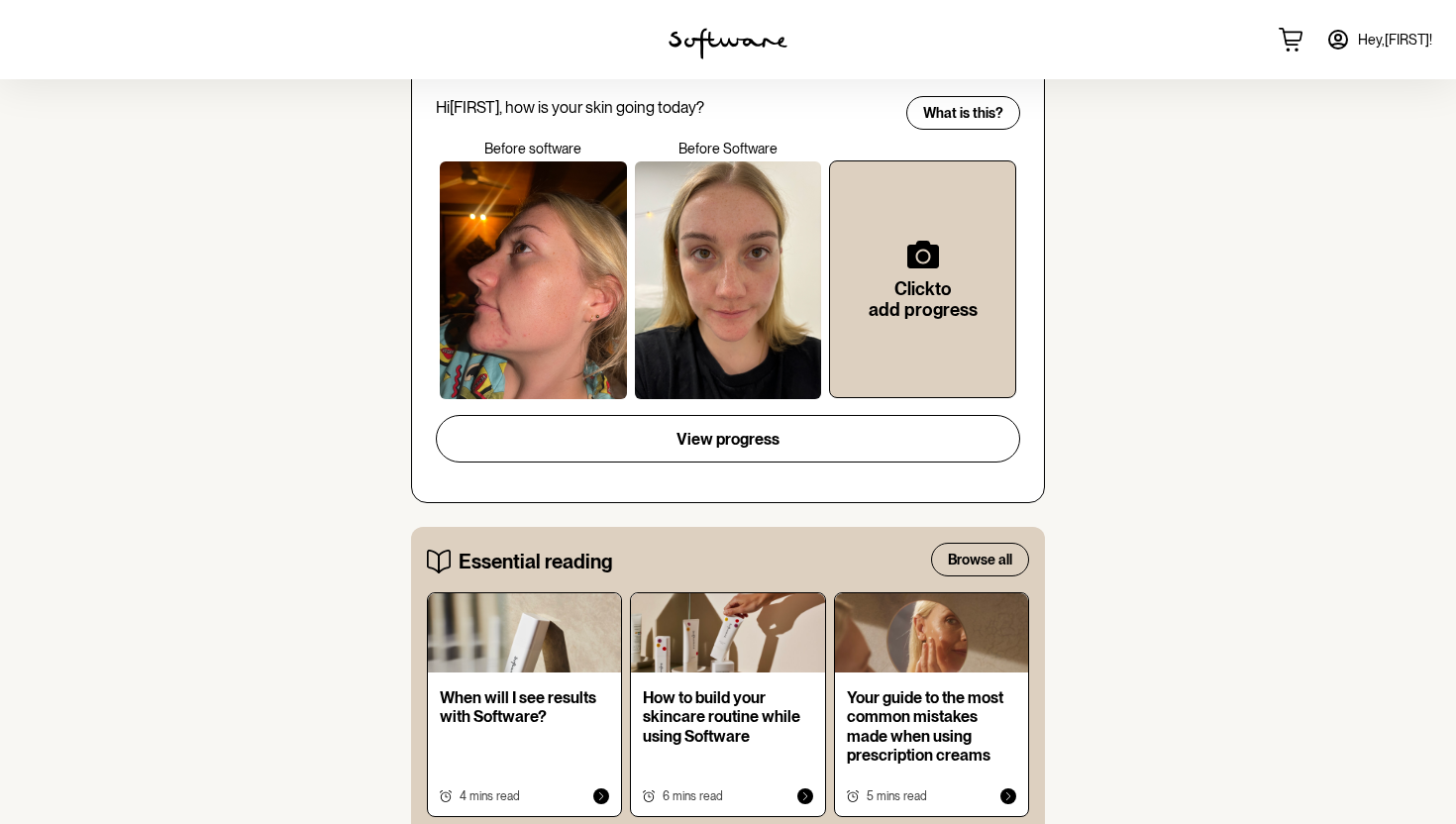 scroll, scrollTop: 0, scrollLeft: 0, axis: both 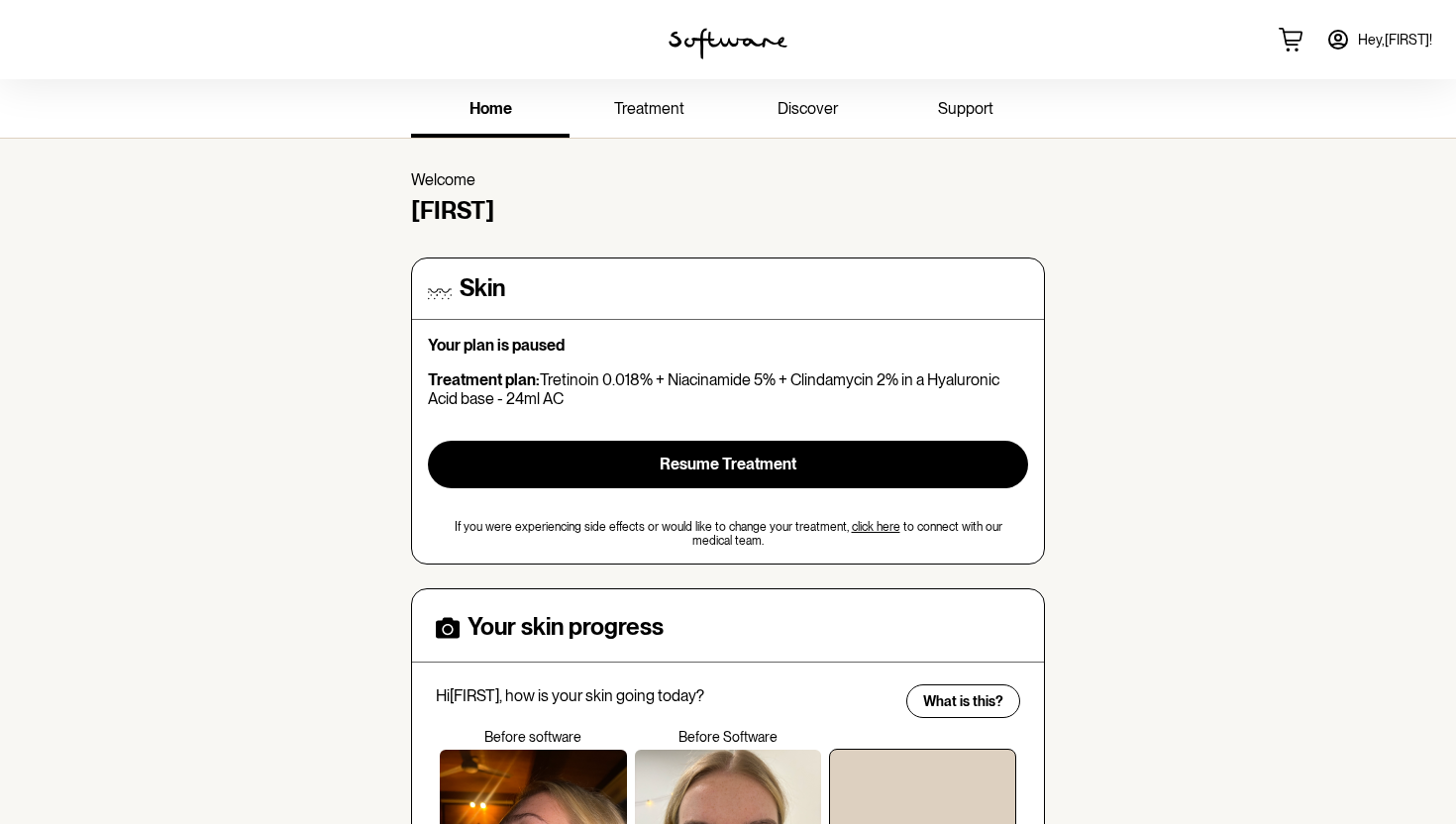 click on "support" at bounding box center (966, 110) 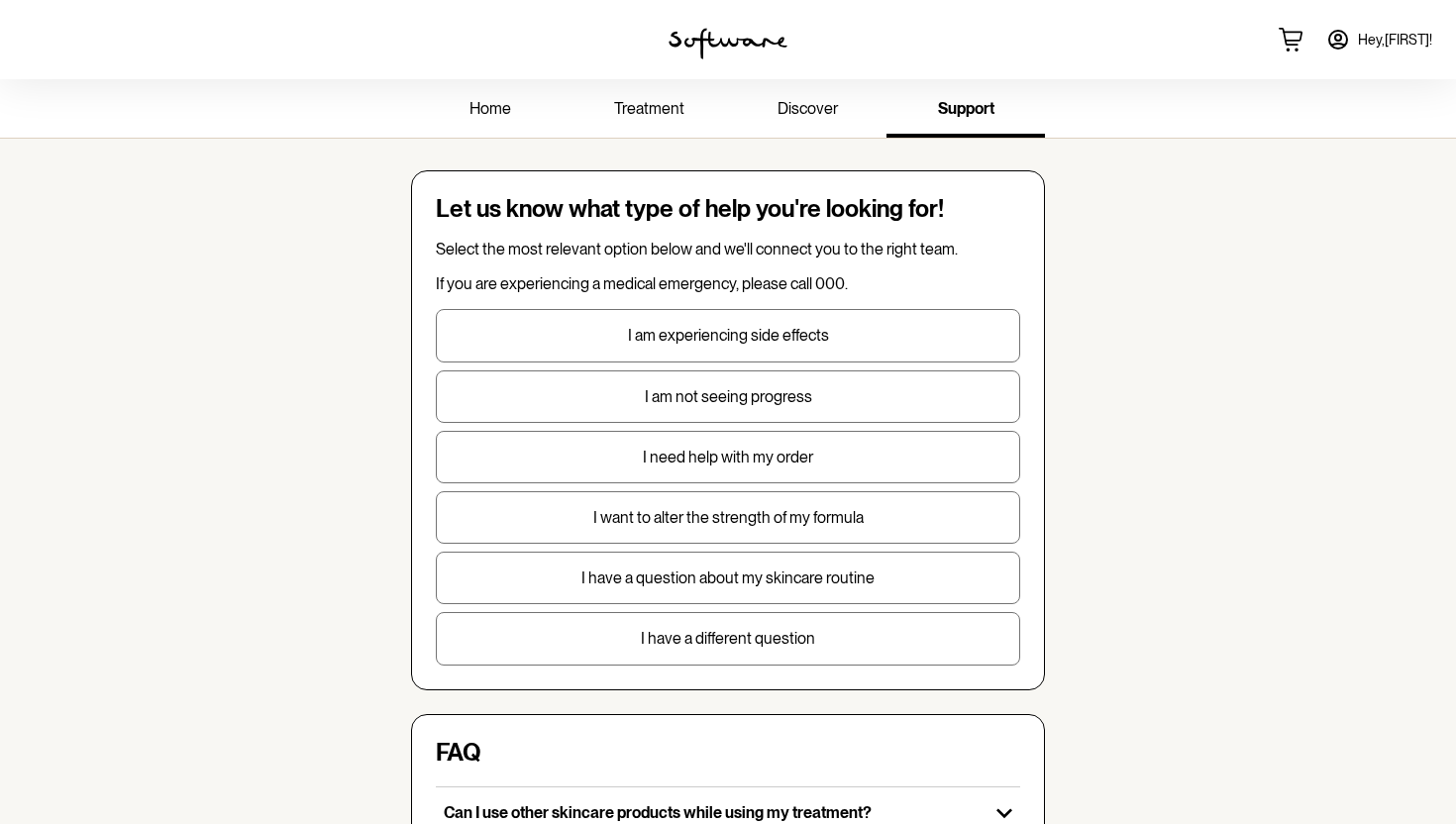 click on "I need help with my order" at bounding box center [728, 457] 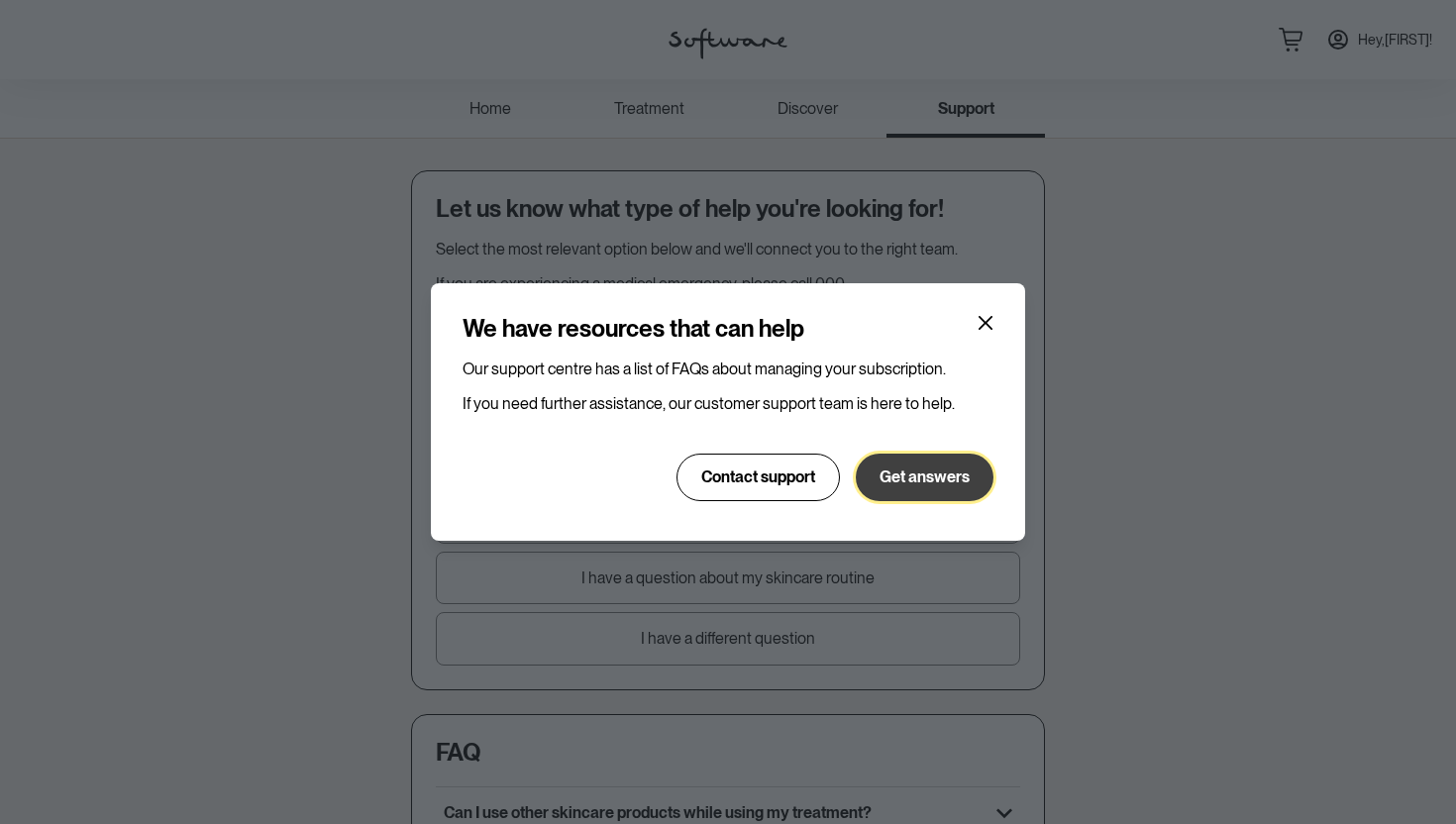 click on "Get answers" at bounding box center (924, 477) 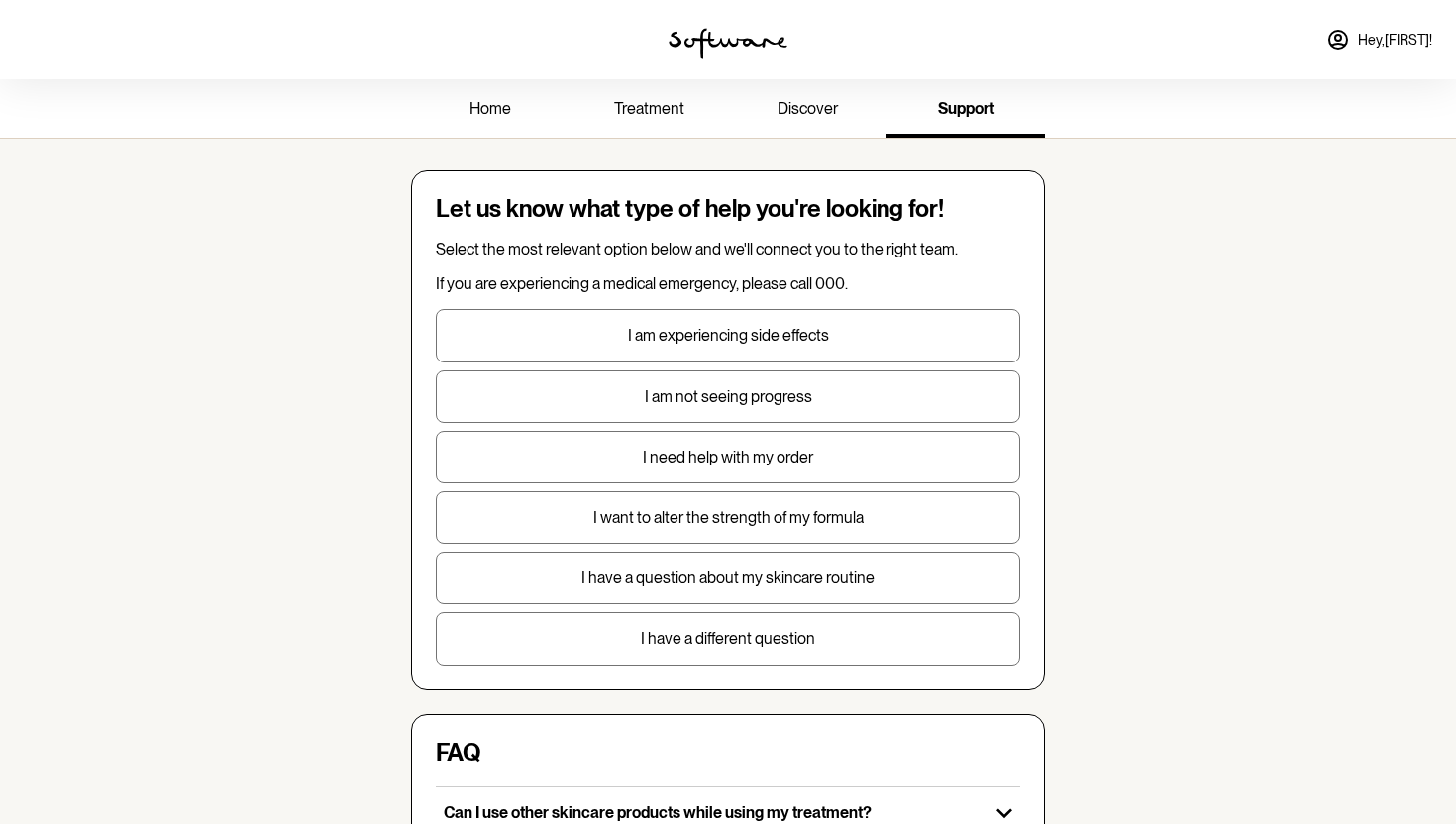 scroll, scrollTop: 0, scrollLeft: 0, axis: both 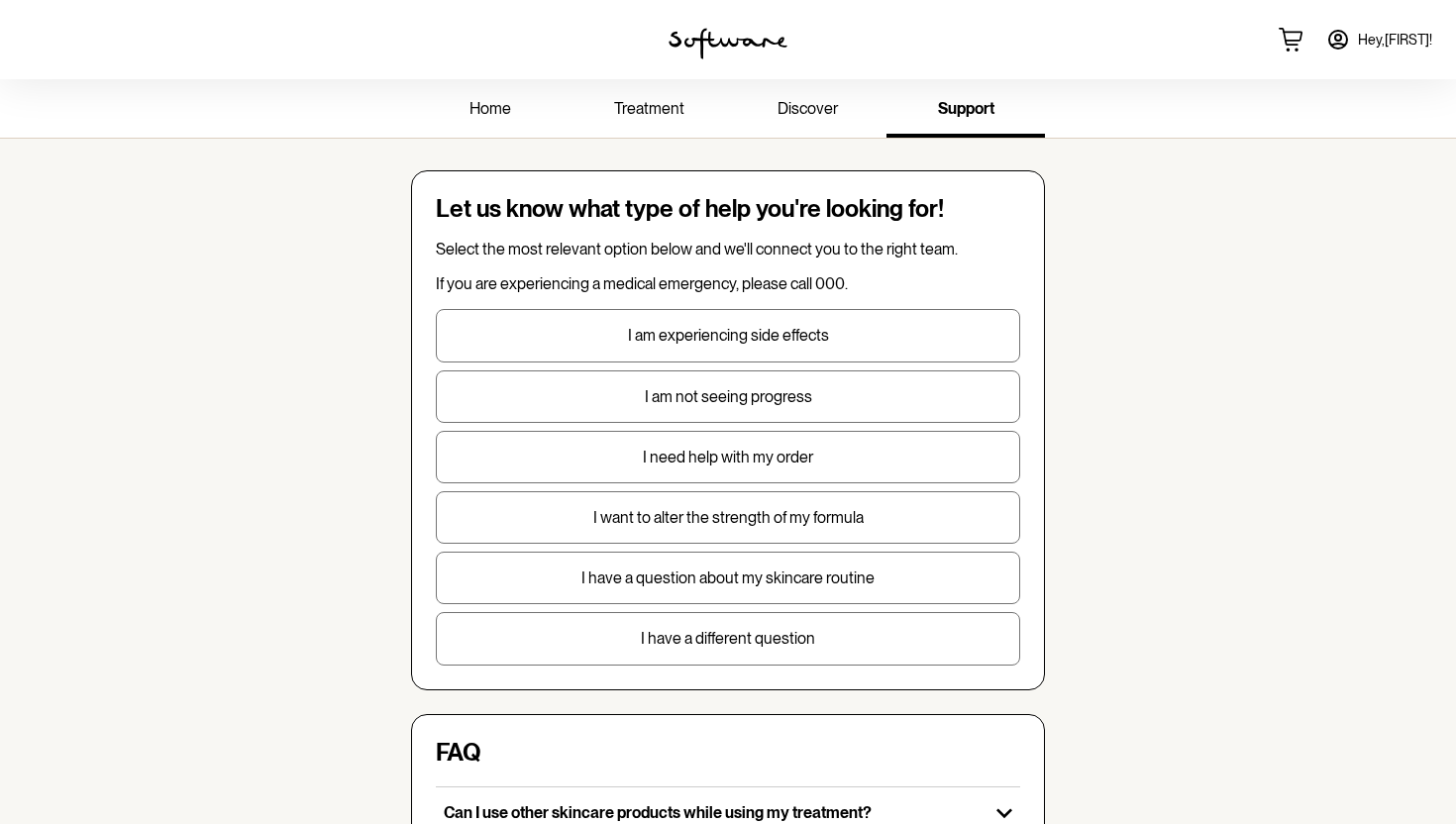 click on "home" at bounding box center (490, 108) 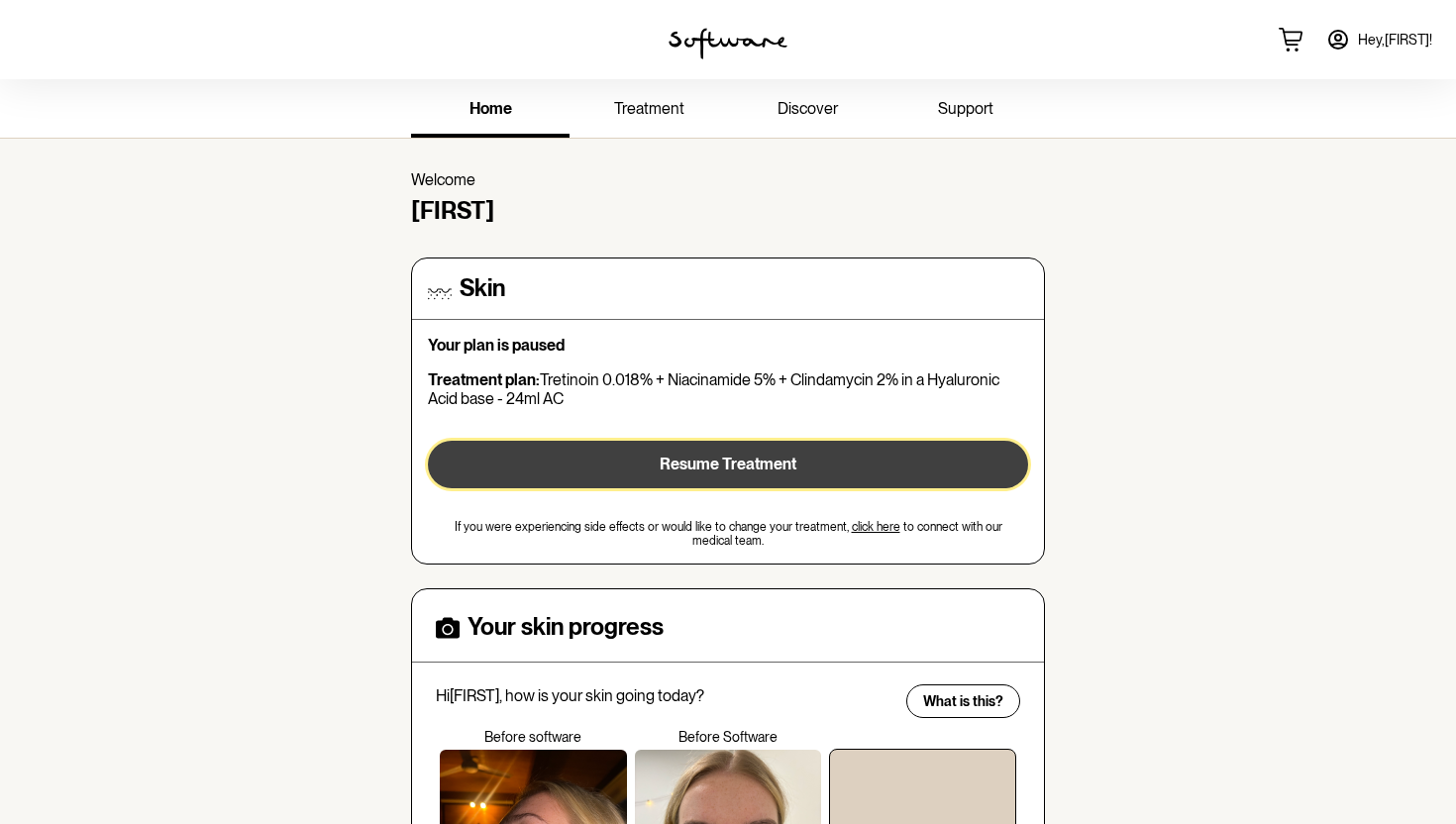 click on "Resume Treatment" at bounding box center (728, 464) 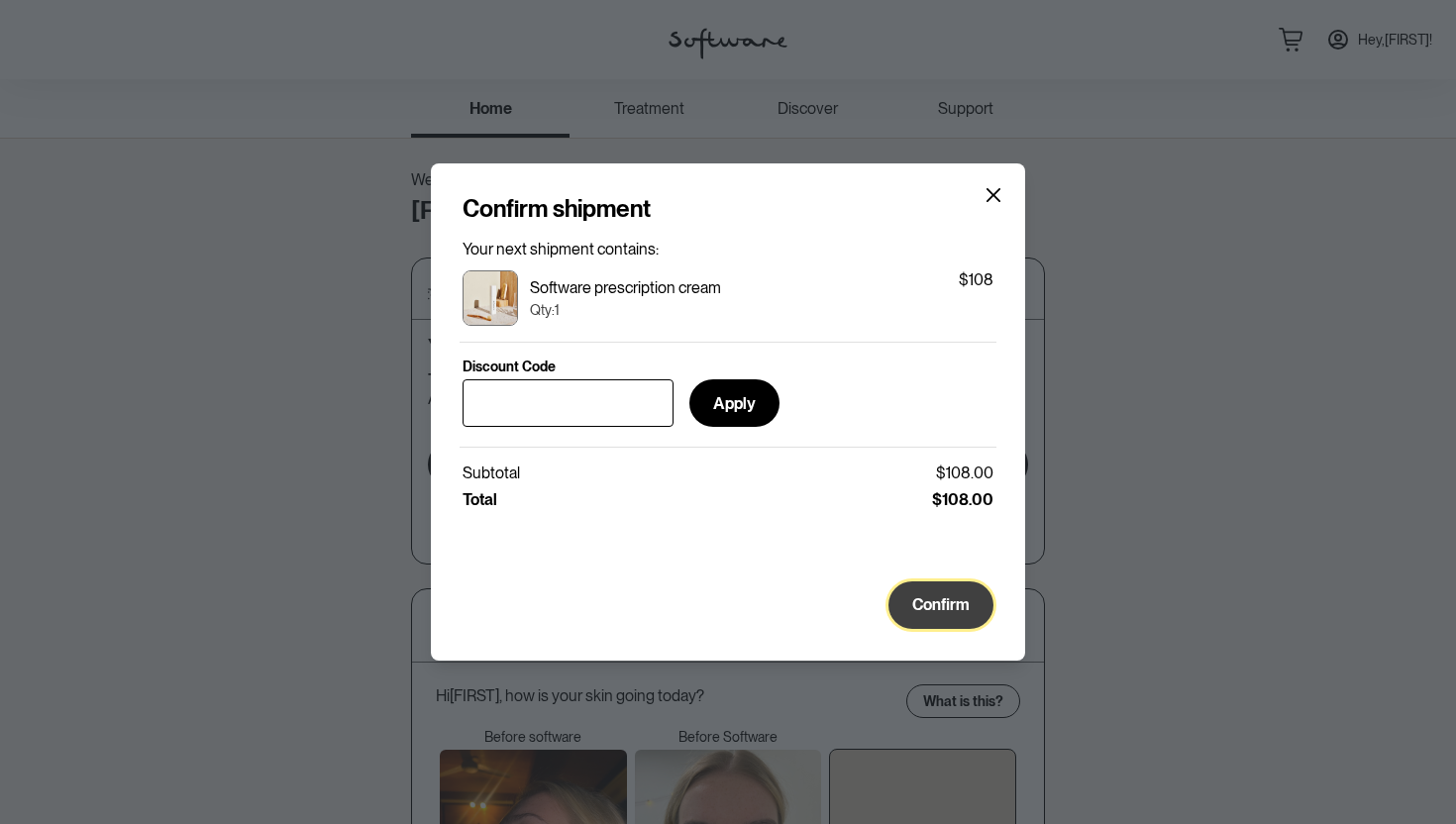 click on "Confirm" at bounding box center (941, 605) 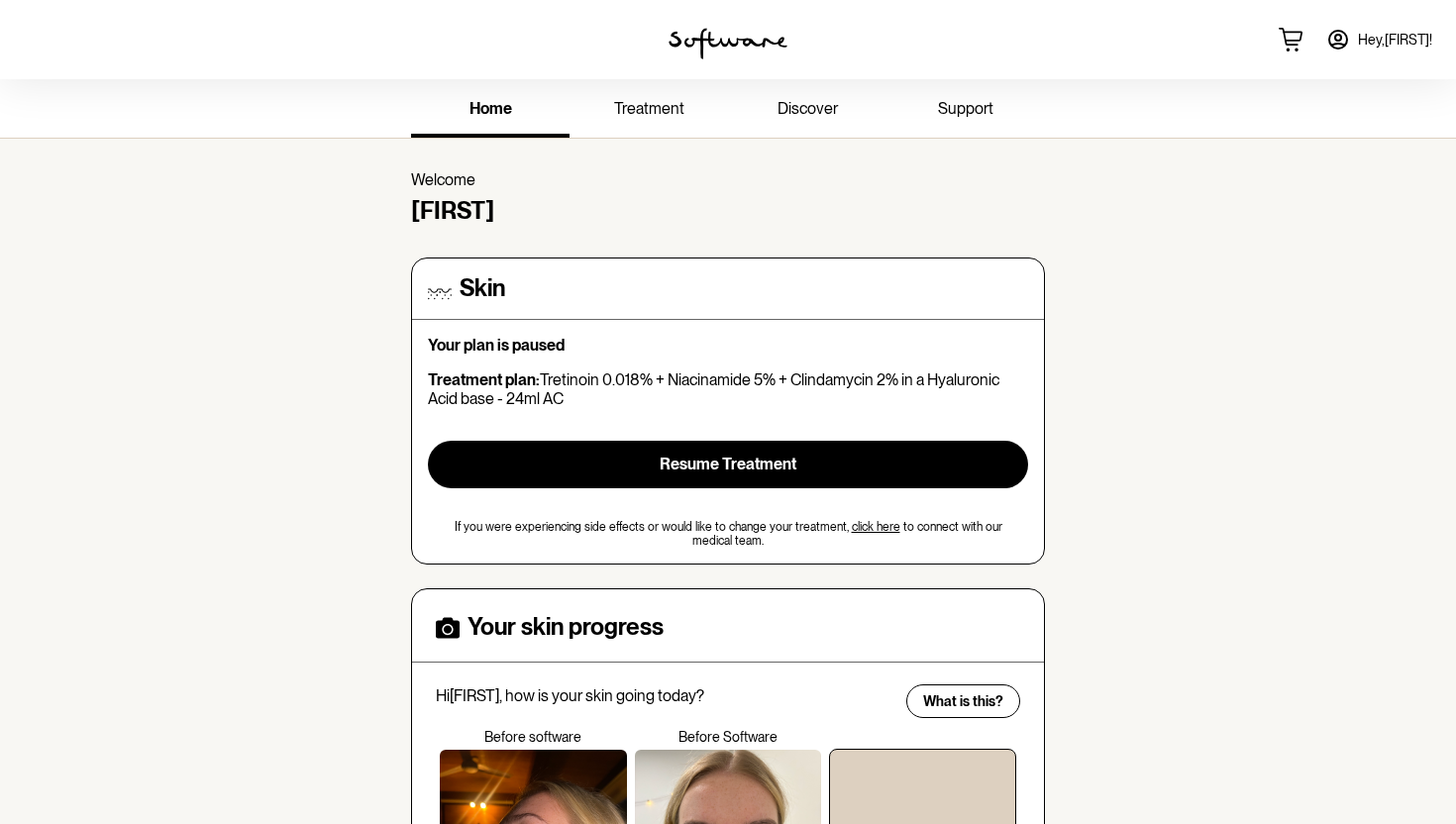 click on "support" at bounding box center (966, 108) 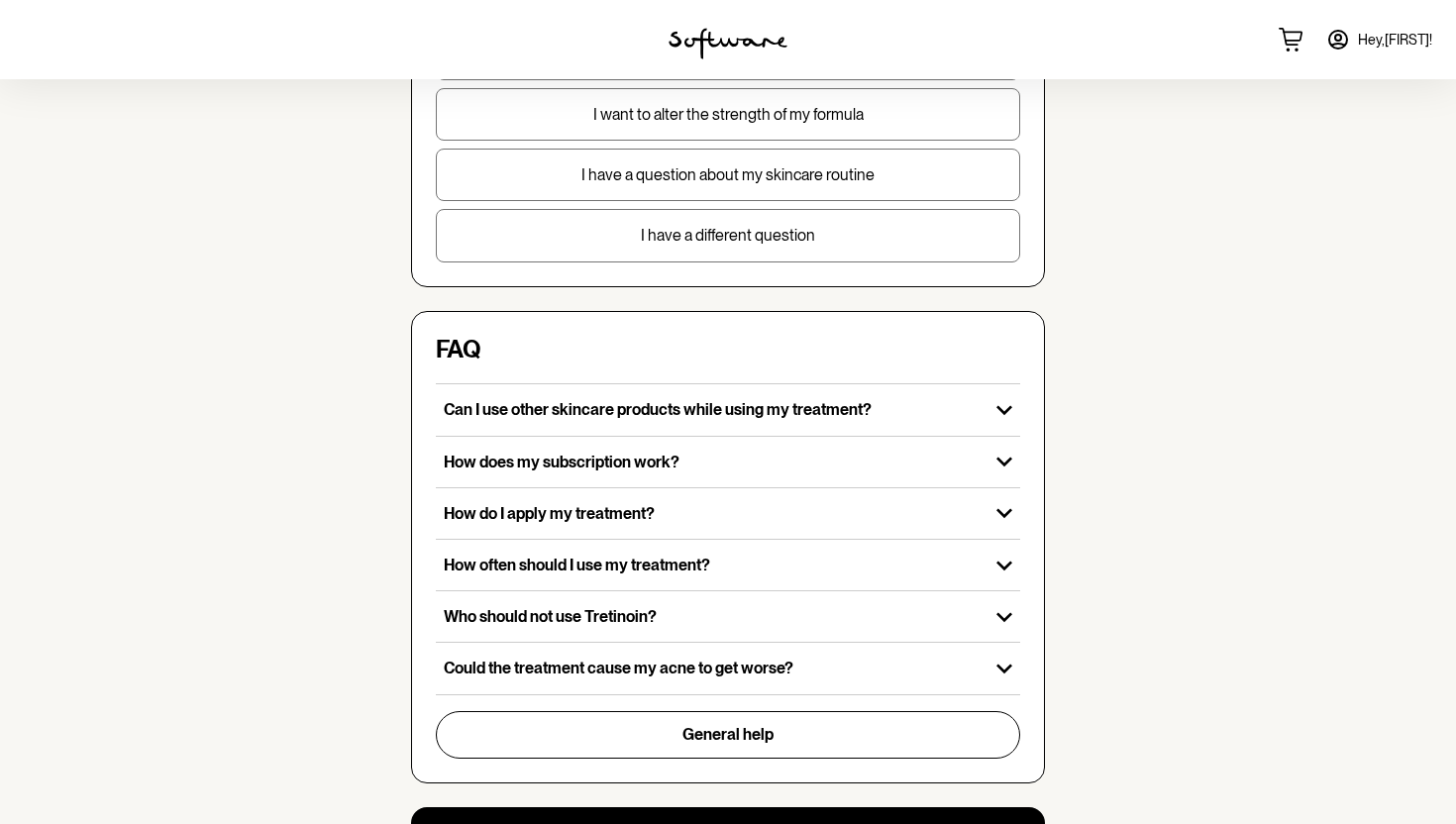 scroll, scrollTop: 579, scrollLeft: 0, axis: vertical 